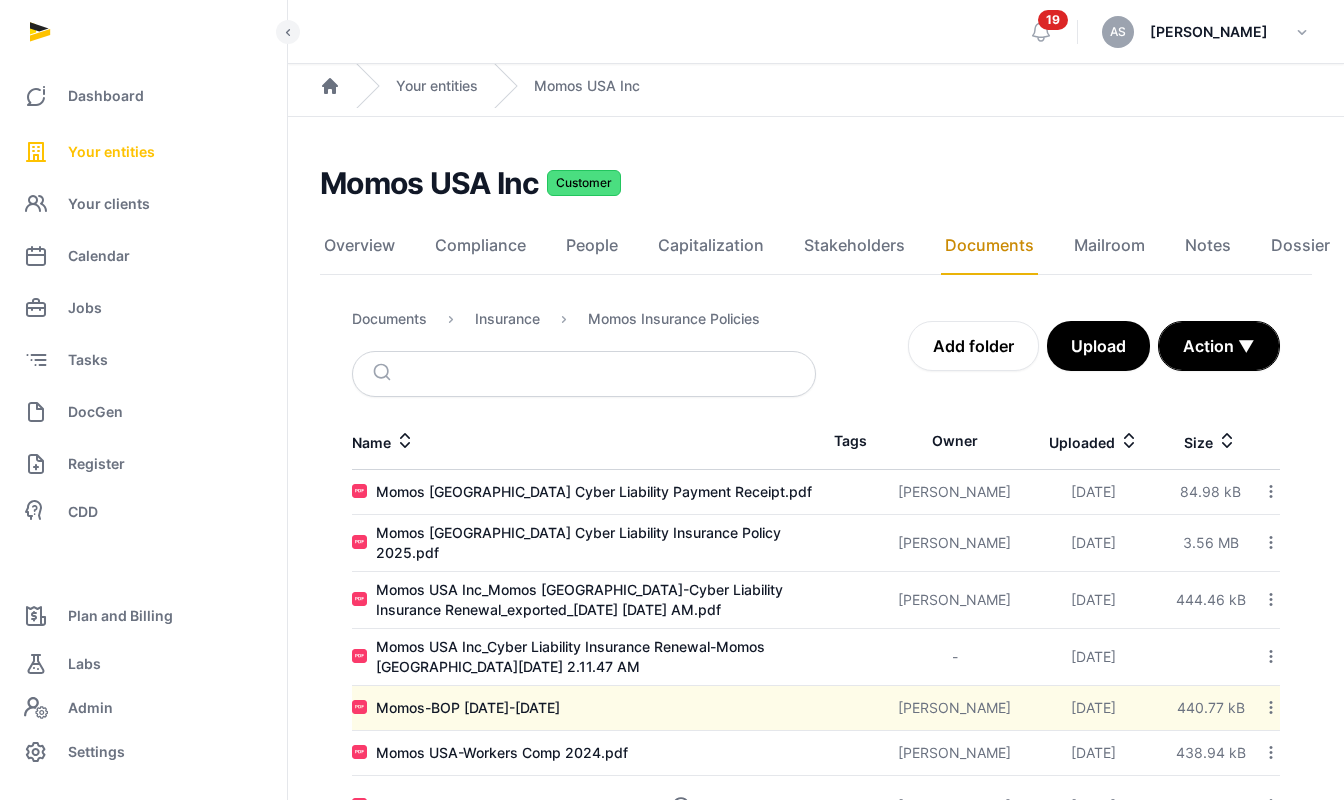 scroll, scrollTop: 154, scrollLeft: 0, axis: vertical 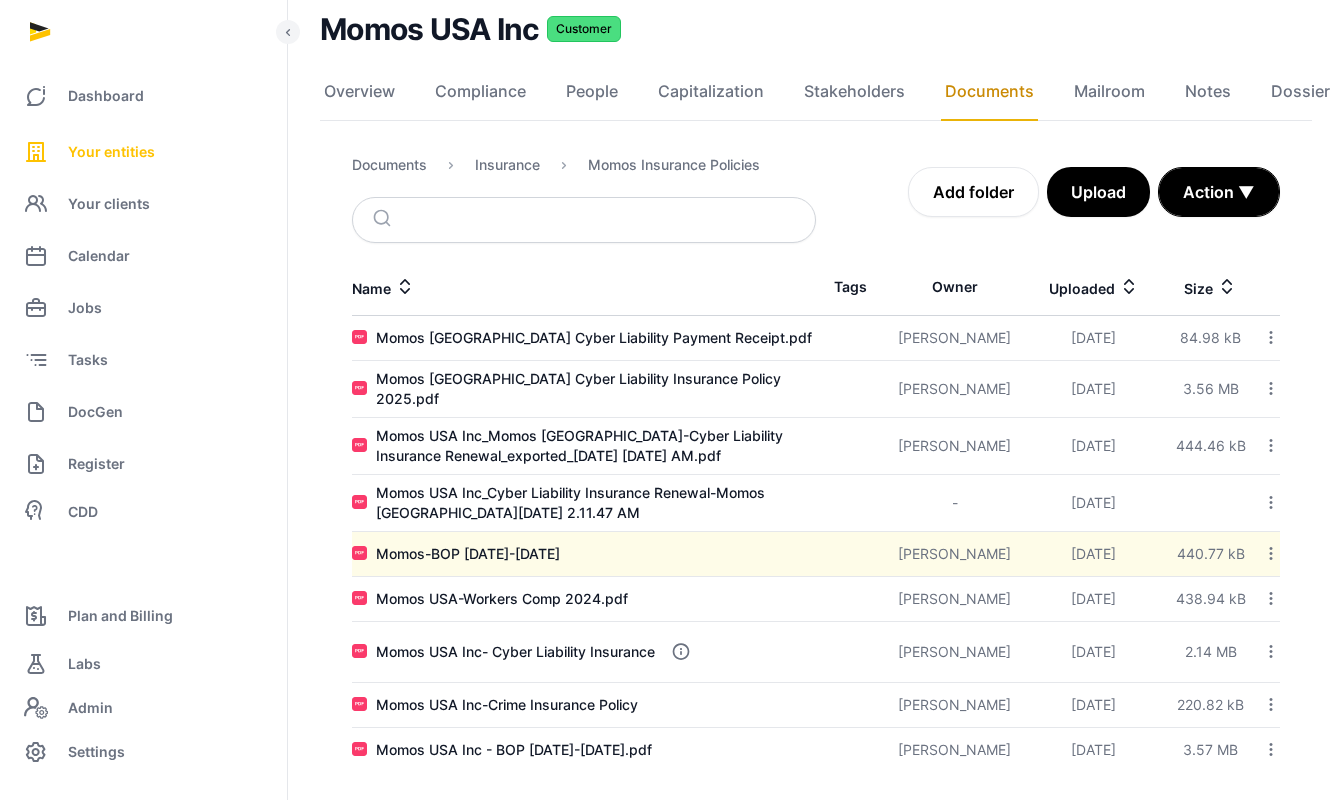 click on "Your entities" at bounding box center (111, 152) 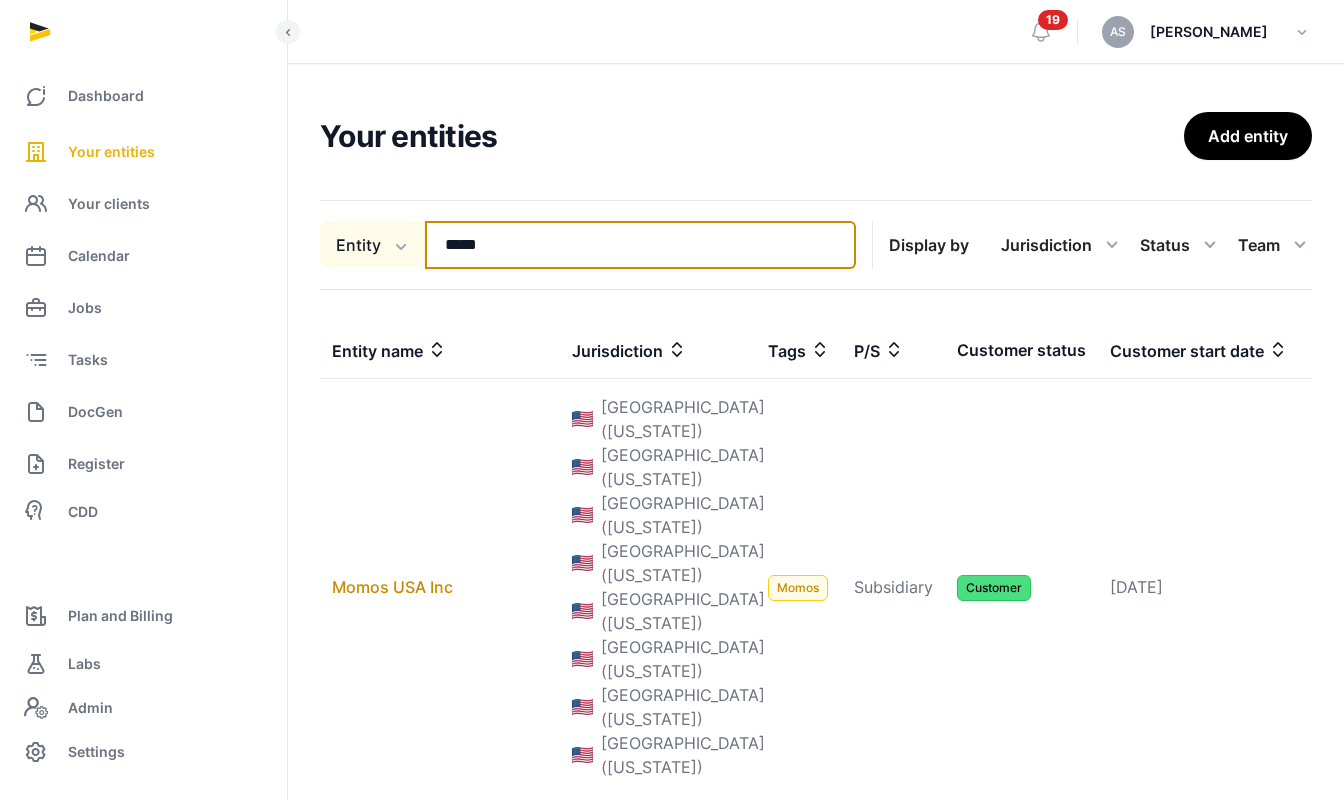 drag, startPoint x: 526, startPoint y: 240, endPoint x: 403, endPoint y: 231, distance: 123.32883 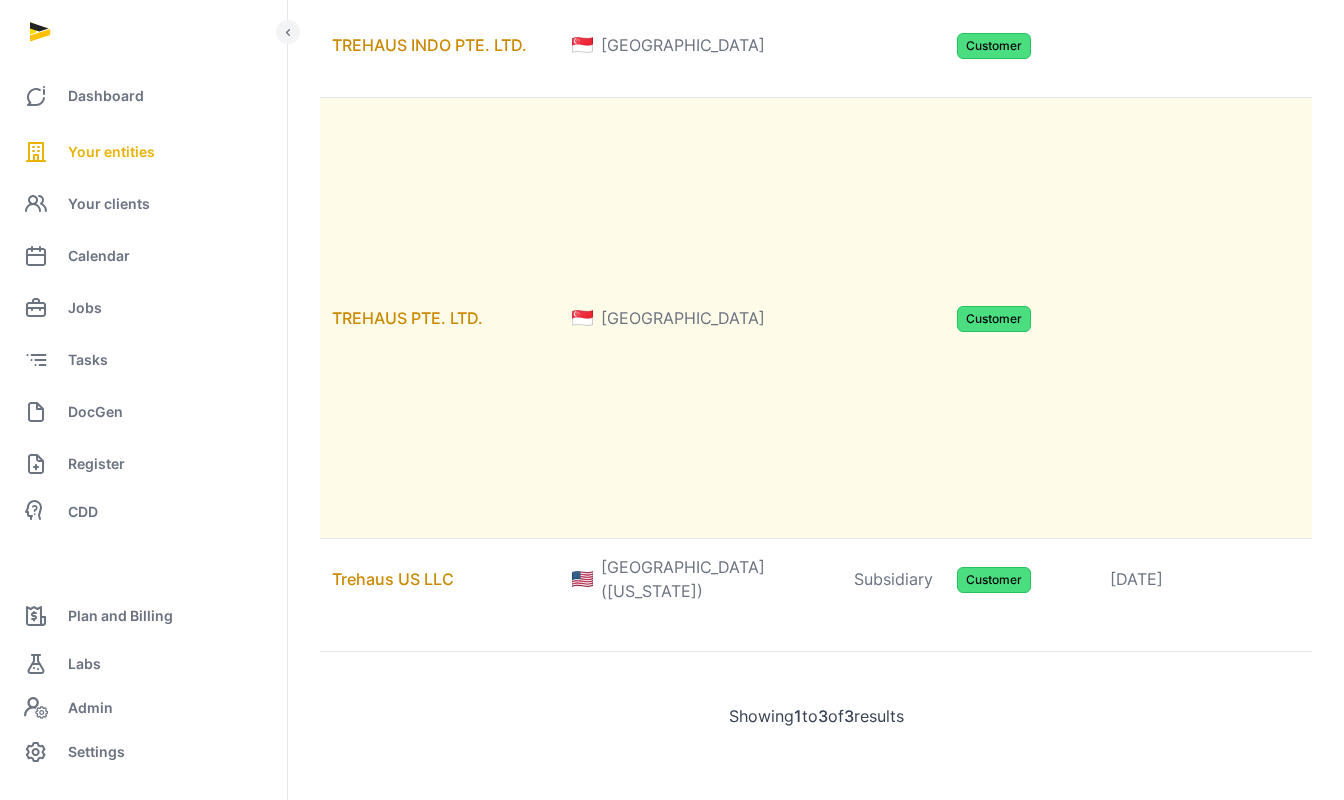 scroll, scrollTop: 458, scrollLeft: 0, axis: vertical 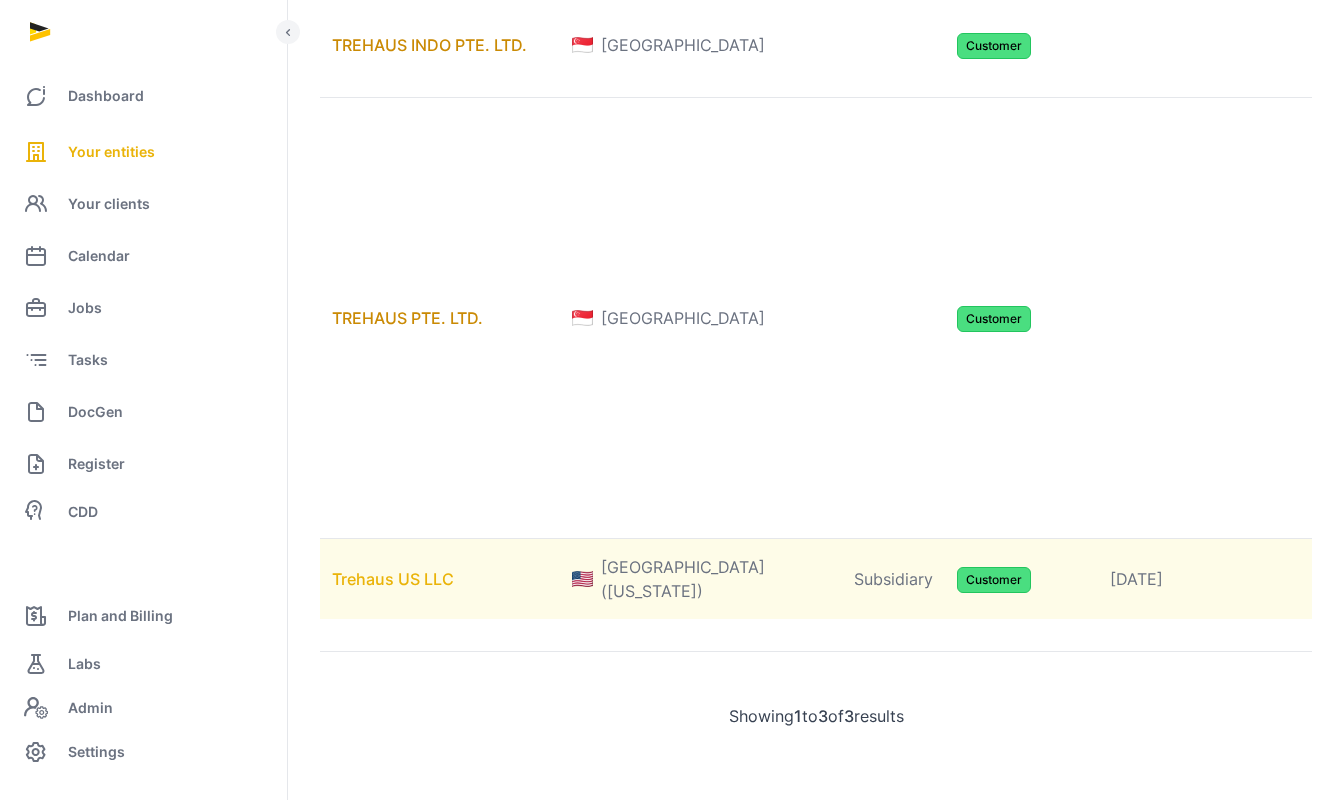 type on "*****" 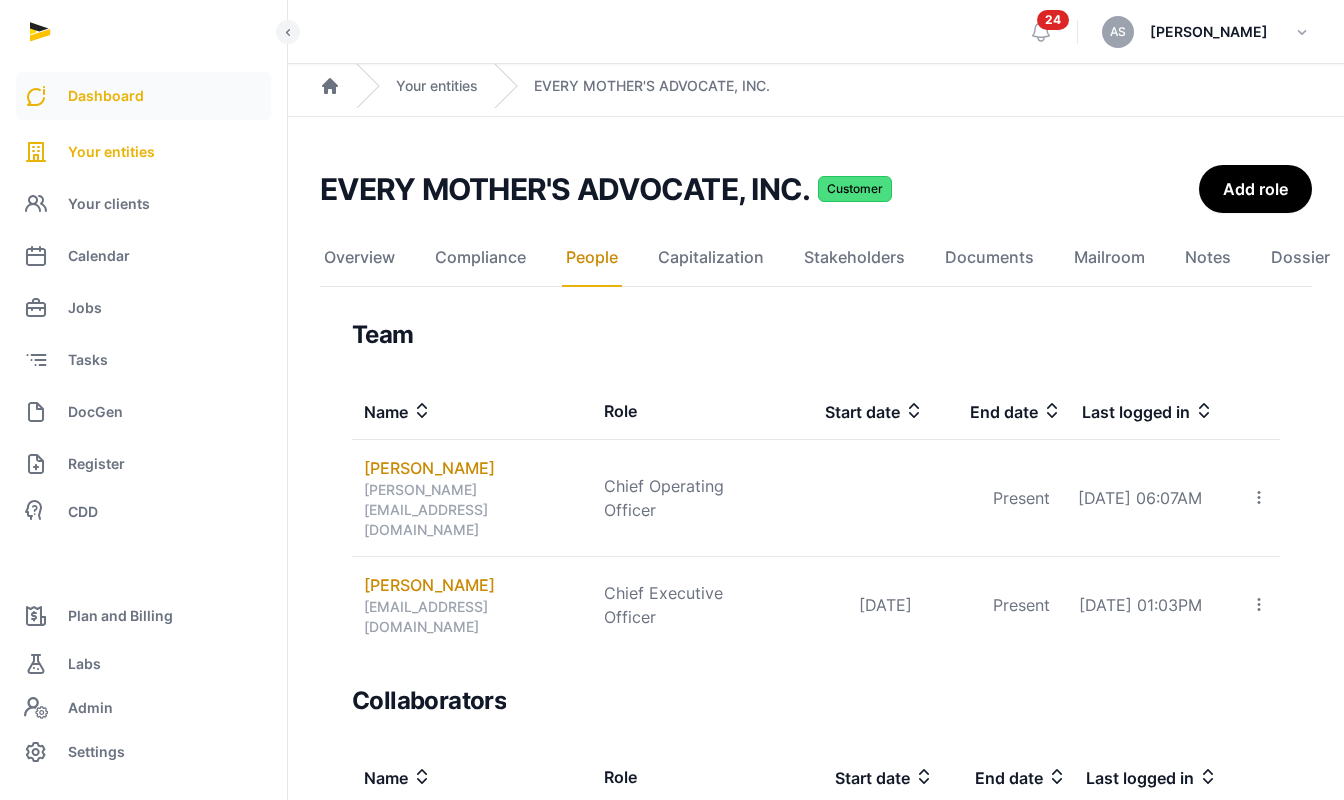 scroll, scrollTop: 0, scrollLeft: 0, axis: both 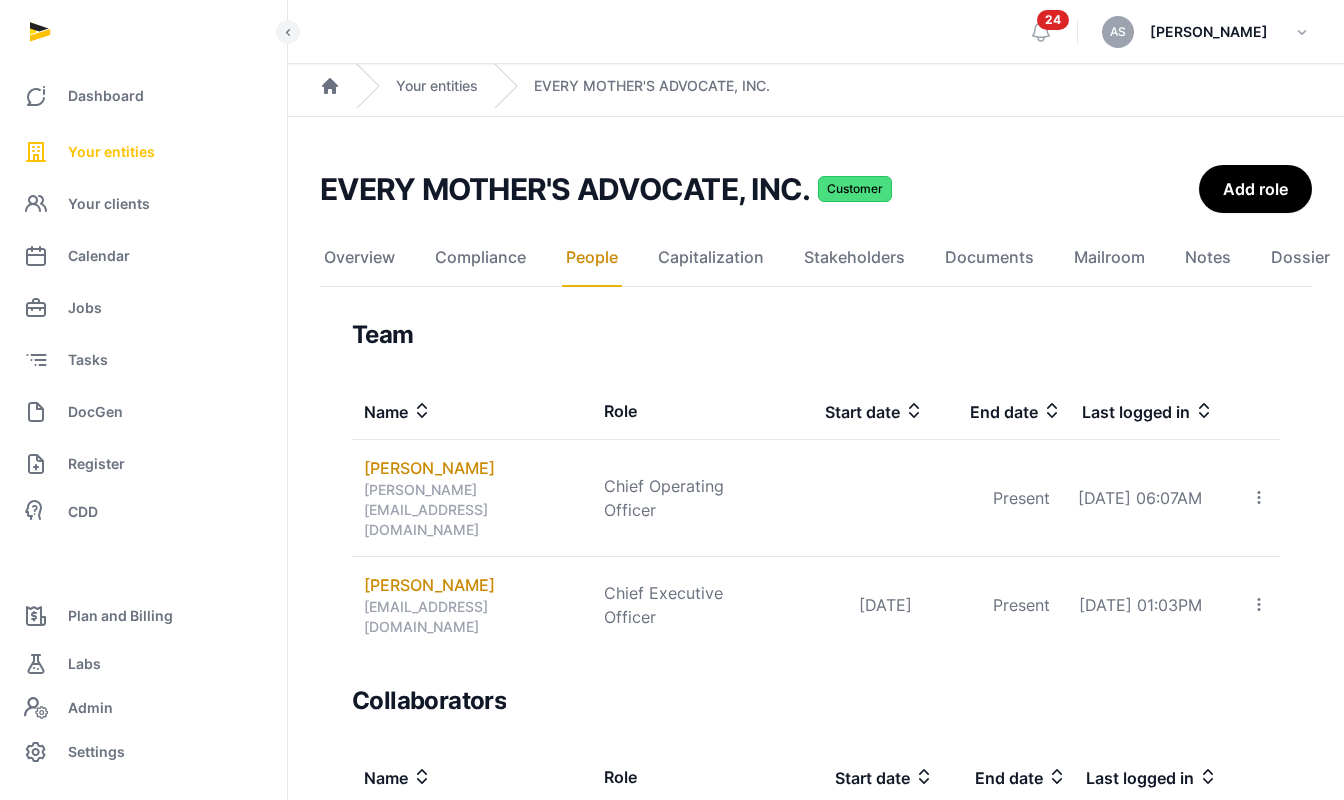 click on "Your entities" at bounding box center (111, 152) 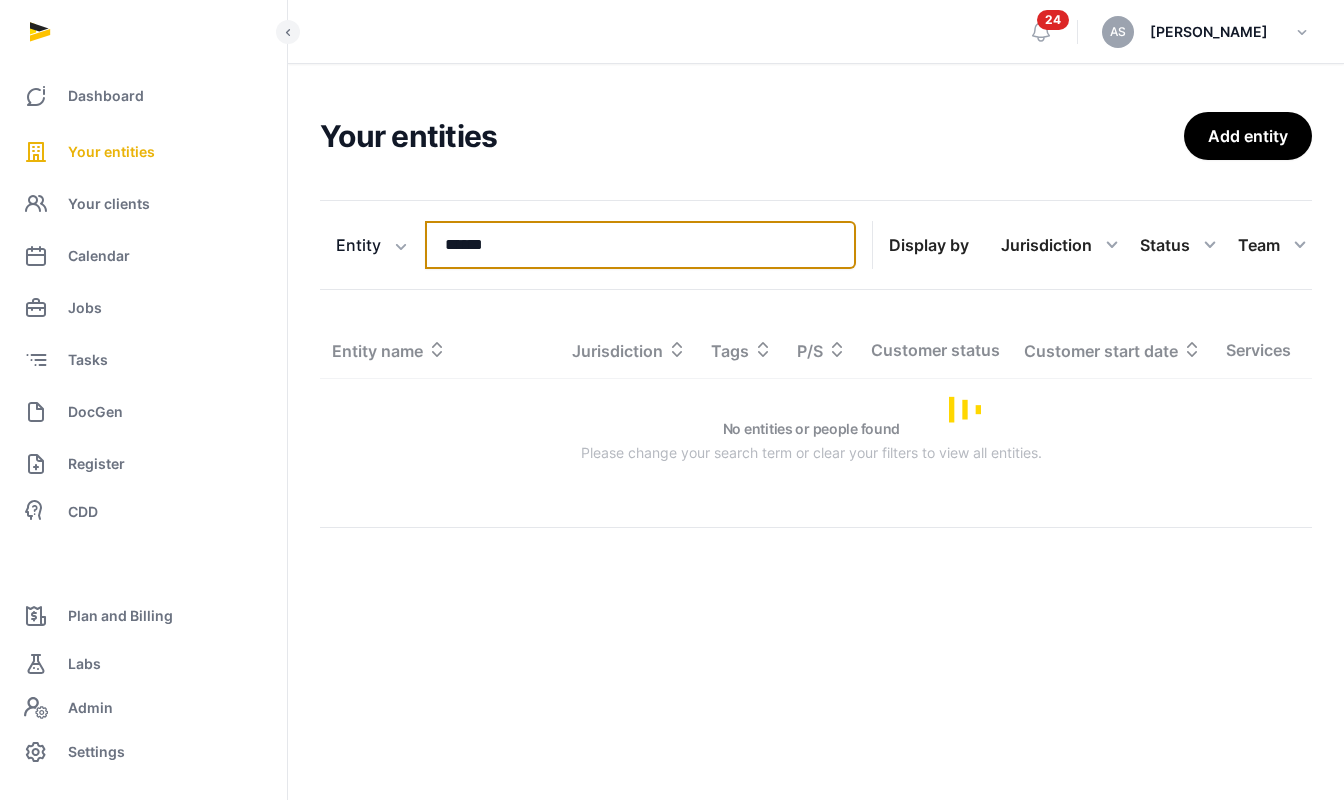 drag, startPoint x: 511, startPoint y: 246, endPoint x: 450, endPoint y: 248, distance: 61.03278 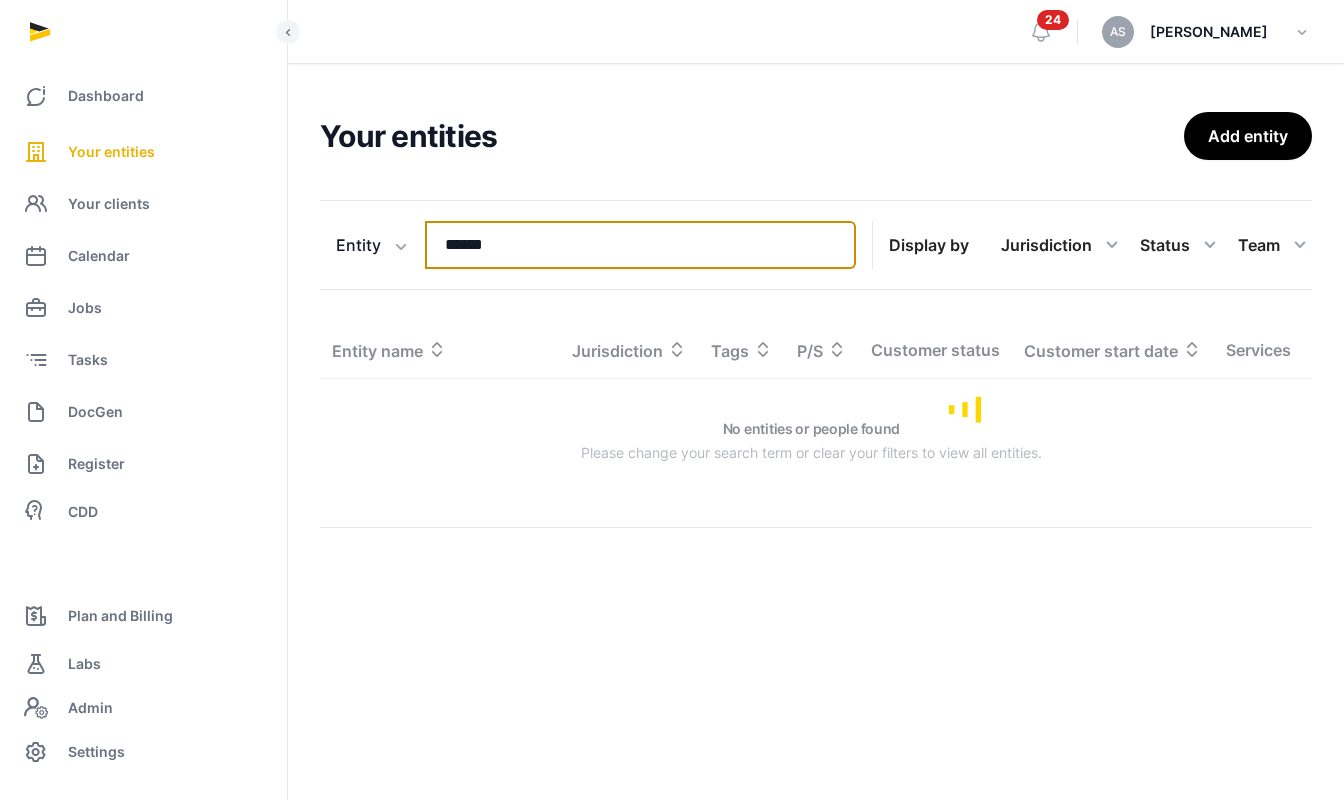 click on "******" at bounding box center [640, 245] 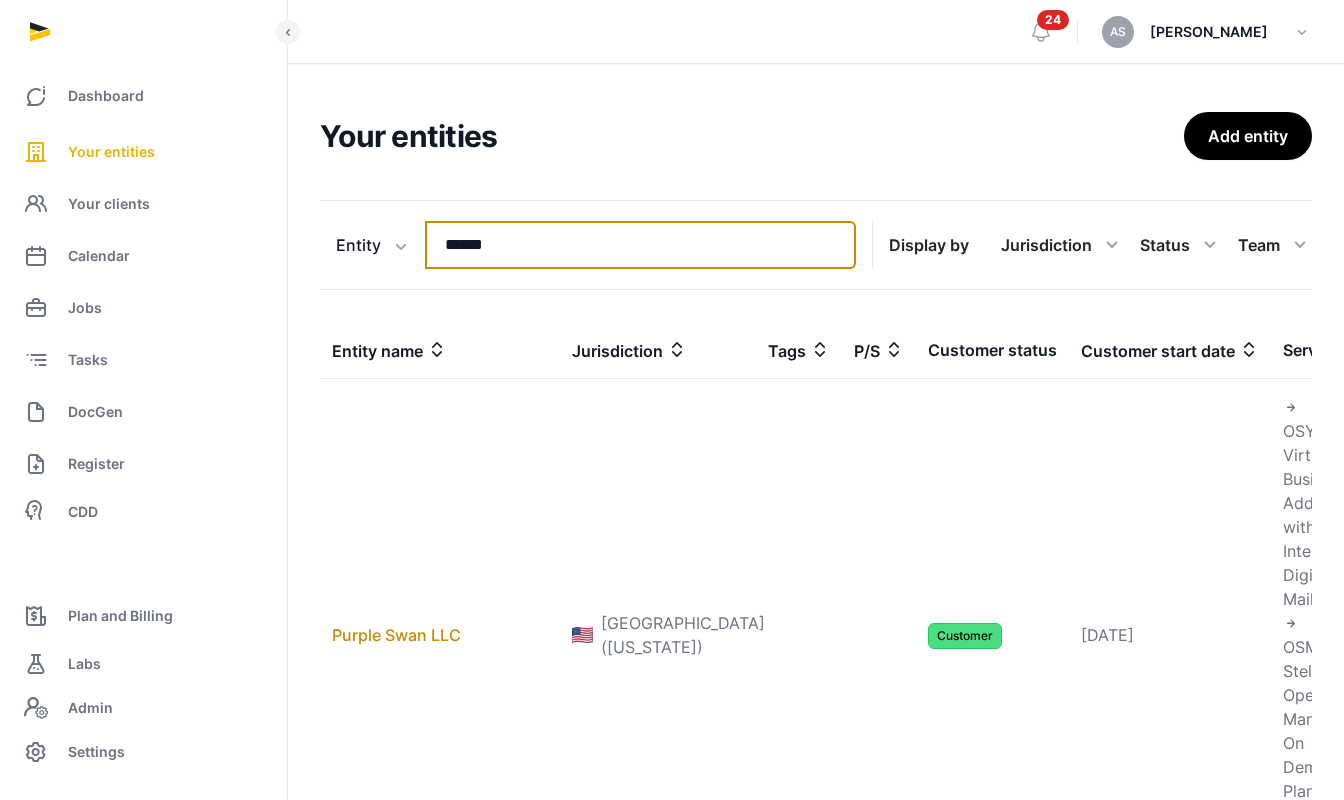type on "*" 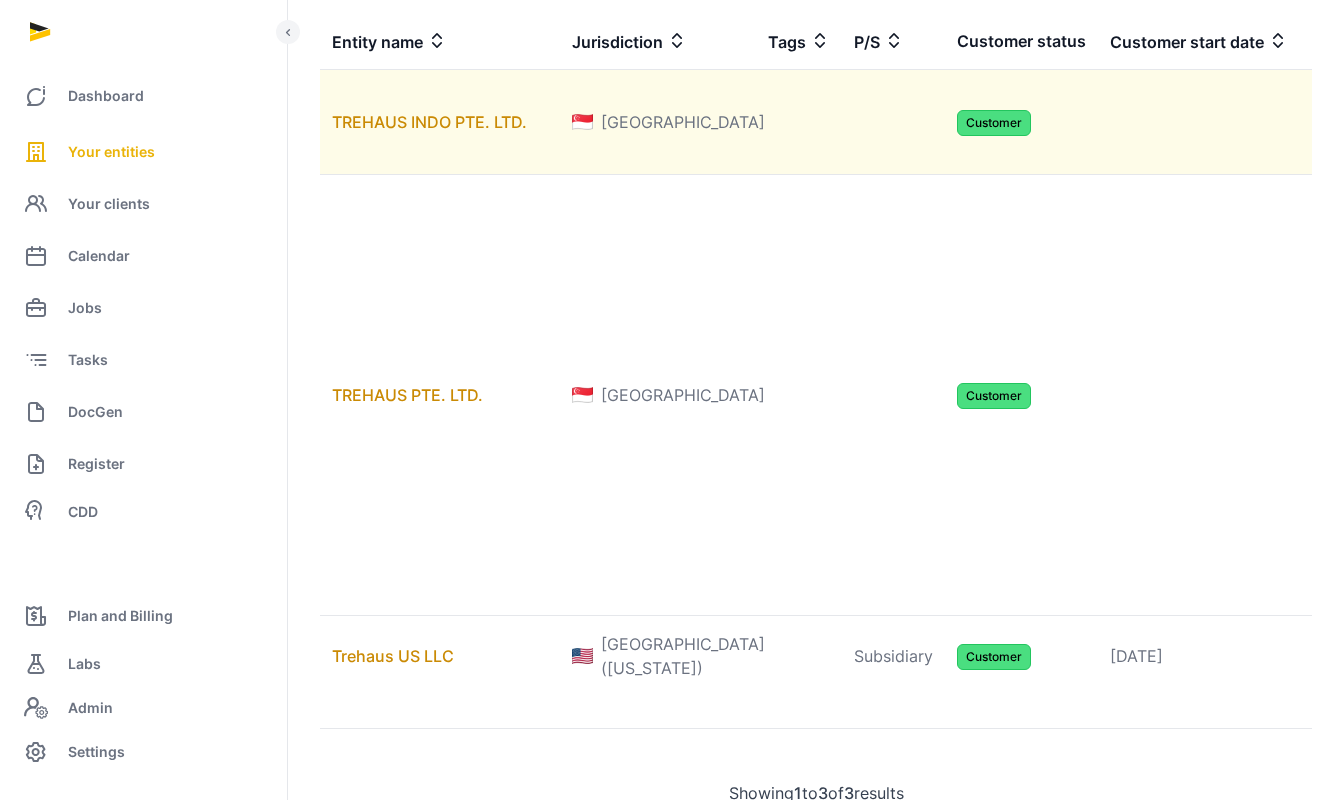 scroll, scrollTop: 458, scrollLeft: 0, axis: vertical 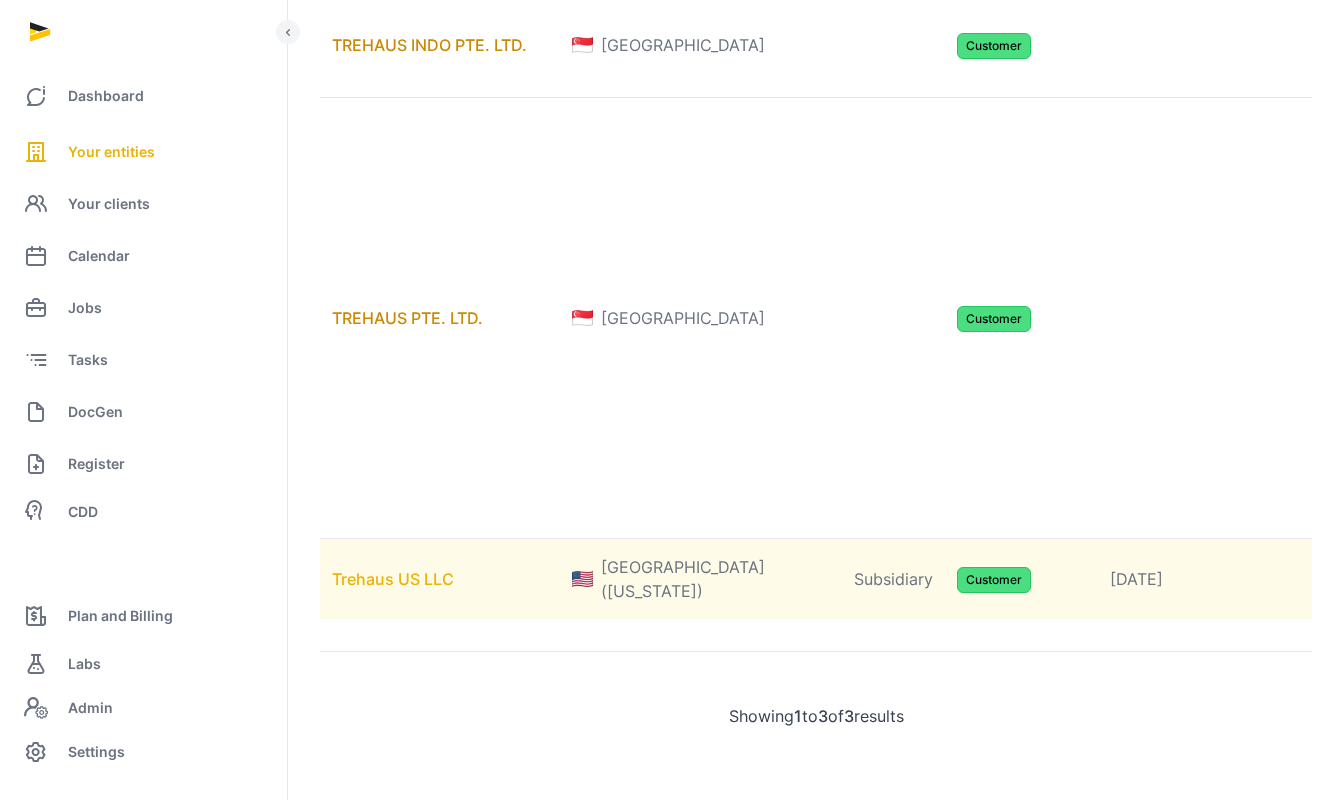 type on "*******" 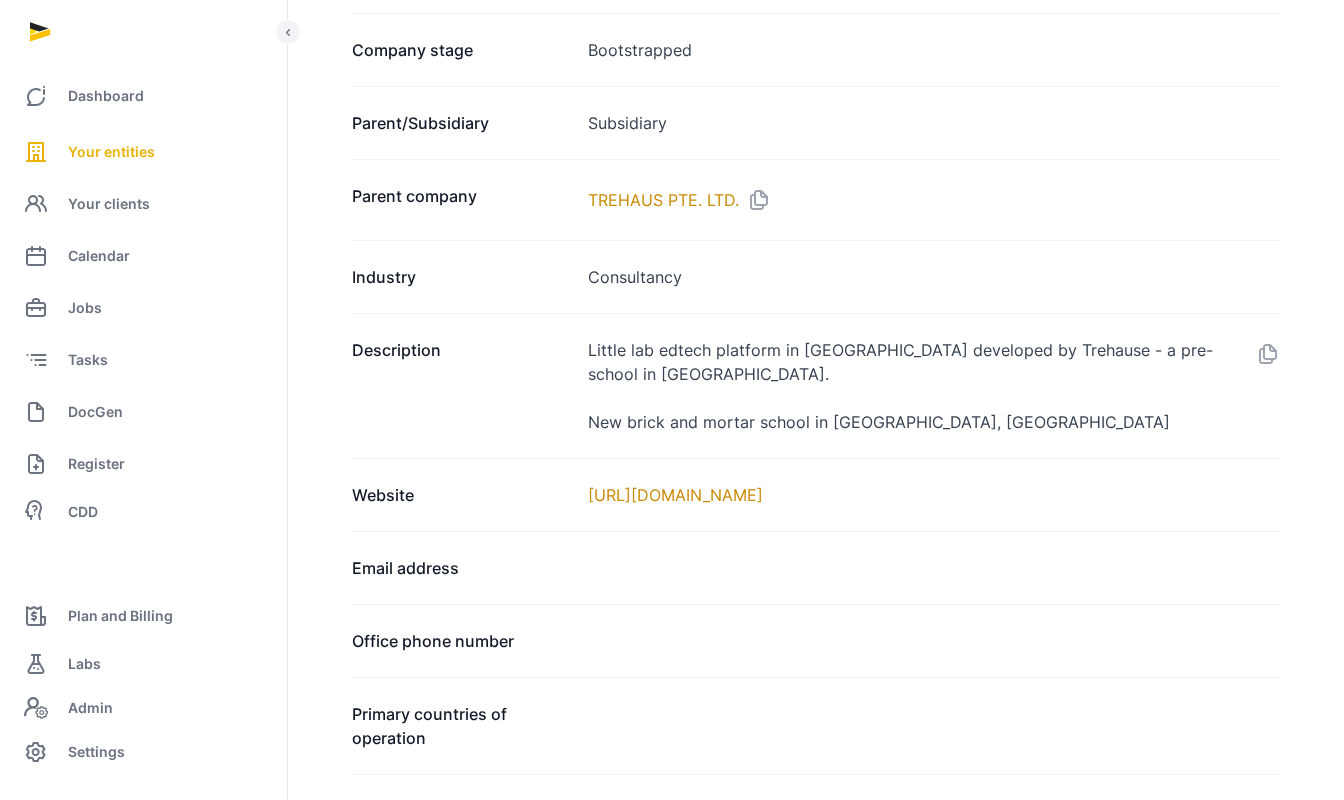 scroll, scrollTop: 794, scrollLeft: 0, axis: vertical 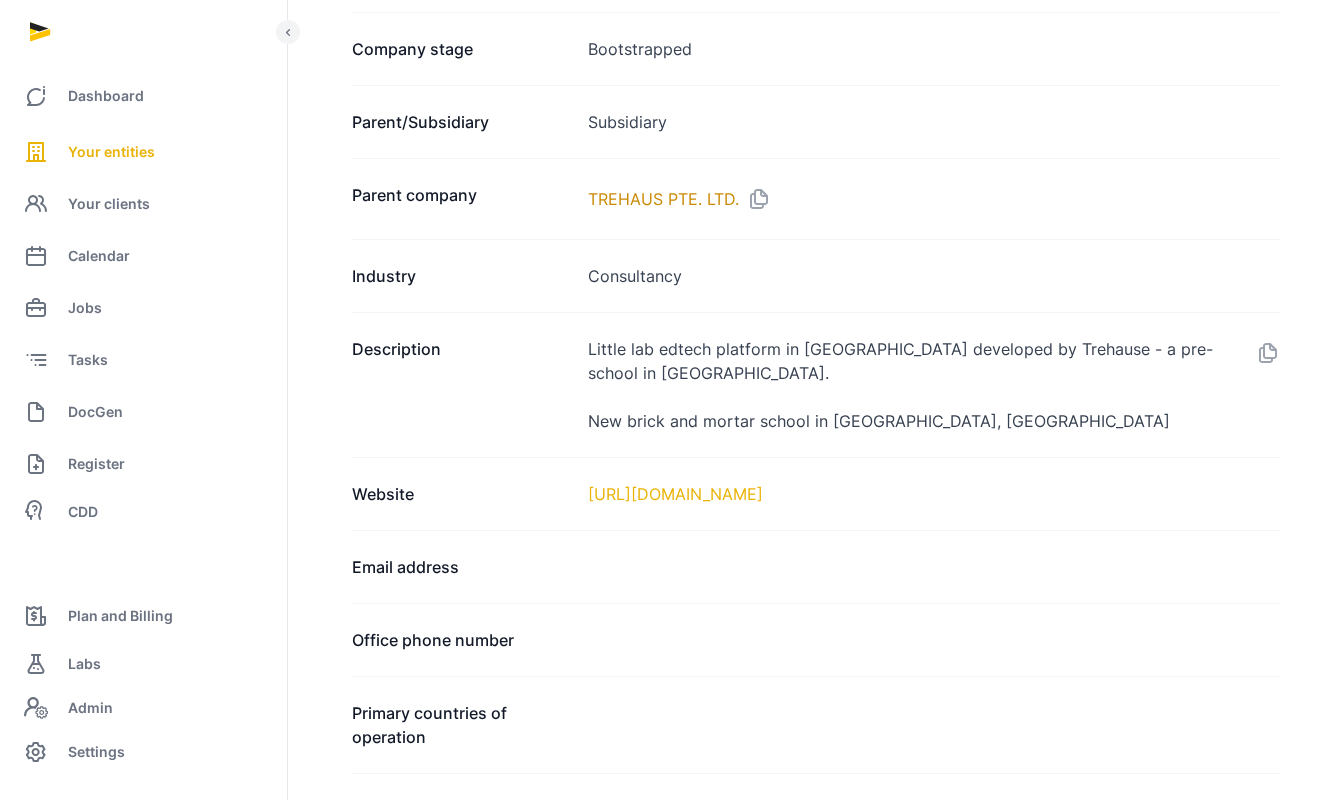 click on "[URL][DOMAIN_NAME]" at bounding box center (675, 494) 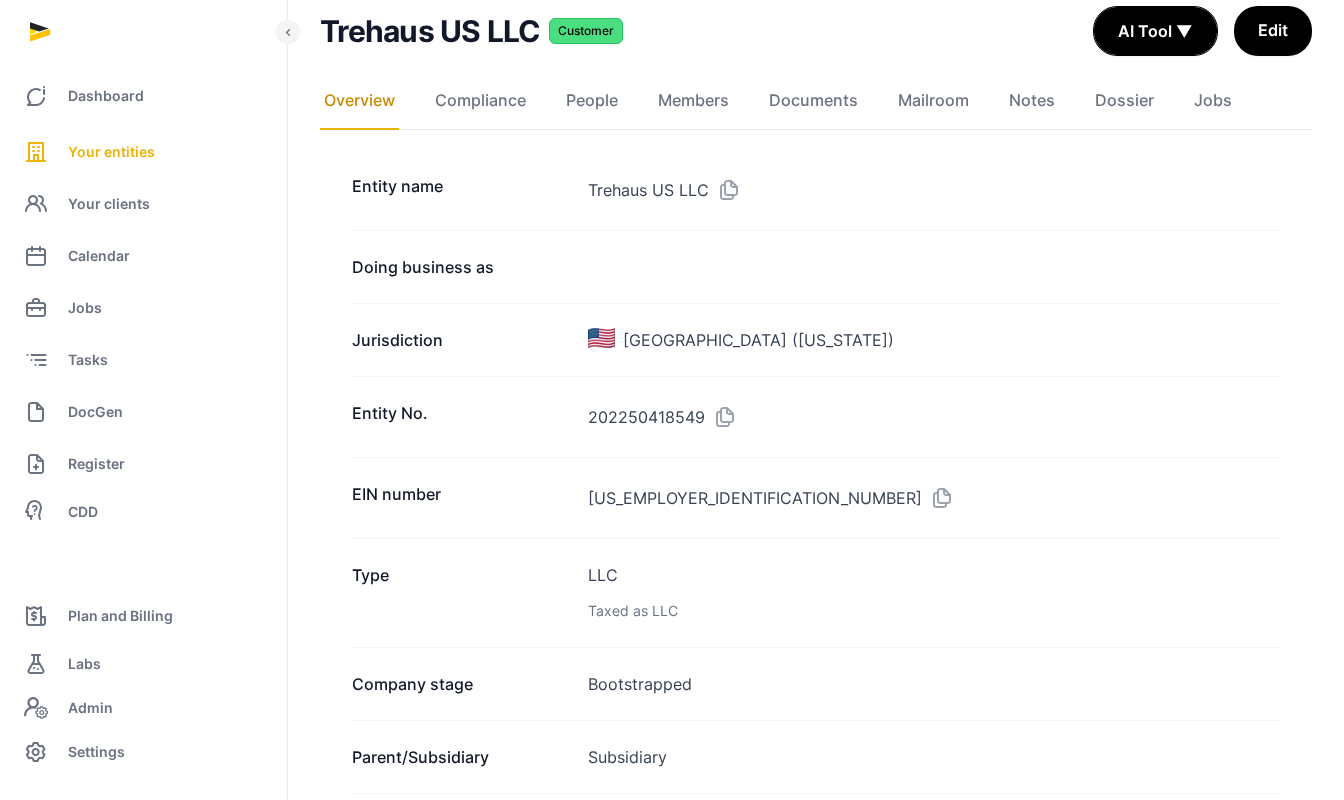 scroll, scrollTop: 181, scrollLeft: 0, axis: vertical 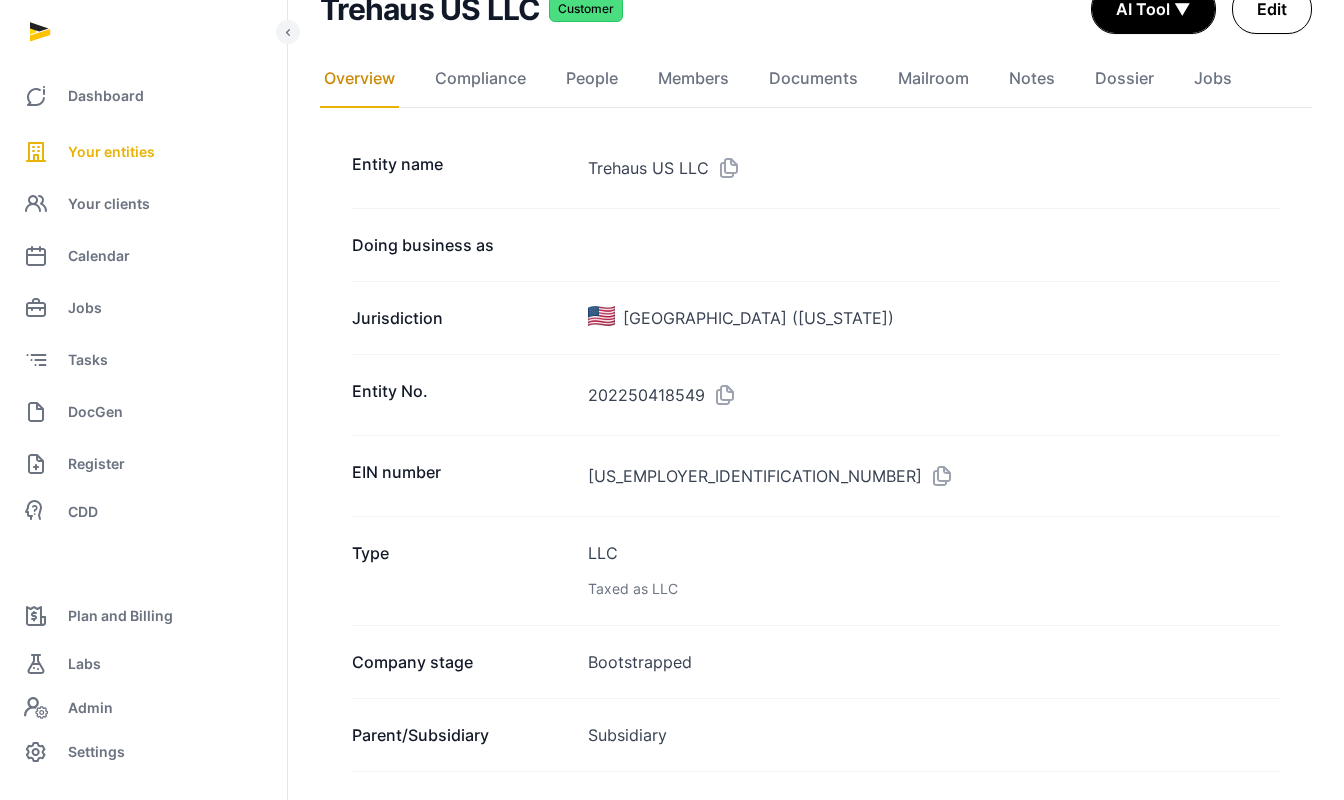 click on "Edit" at bounding box center (1272, 9) 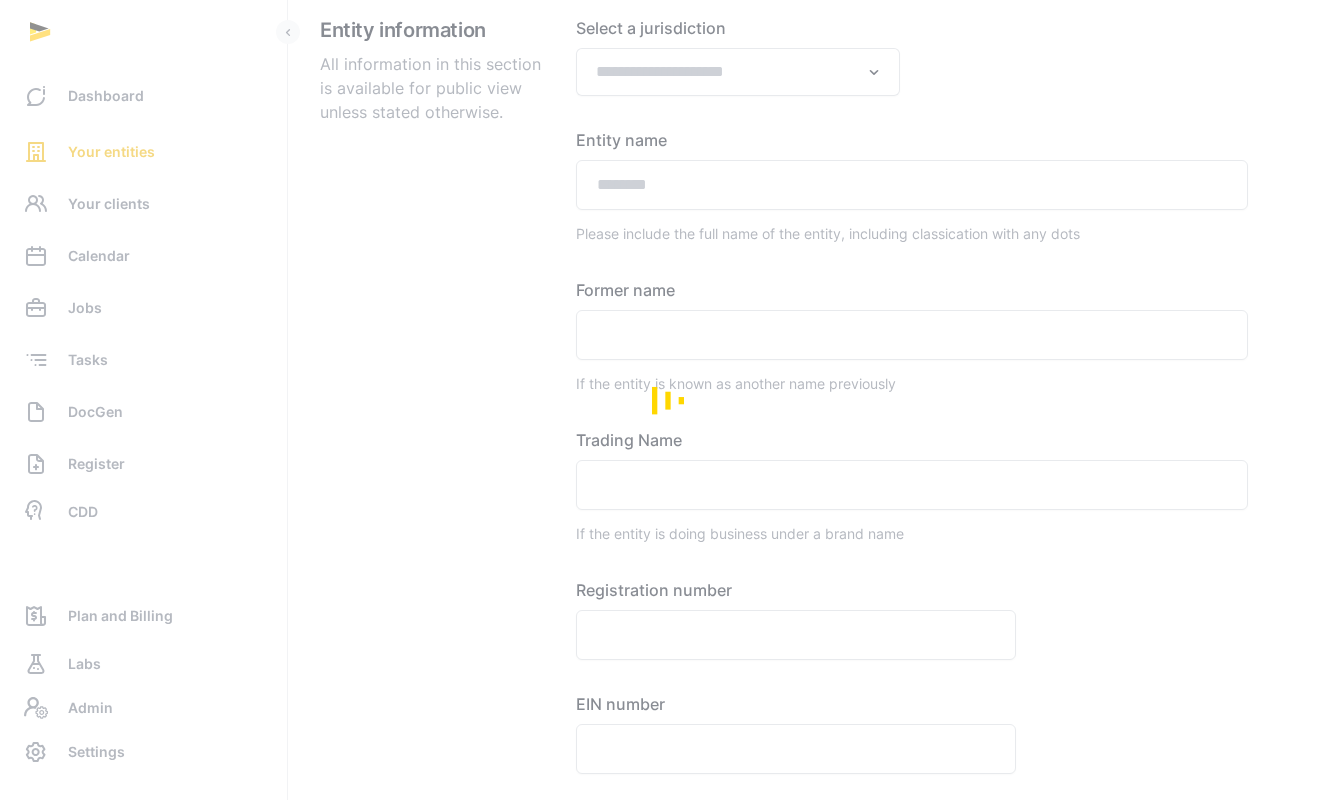 type on "**********" 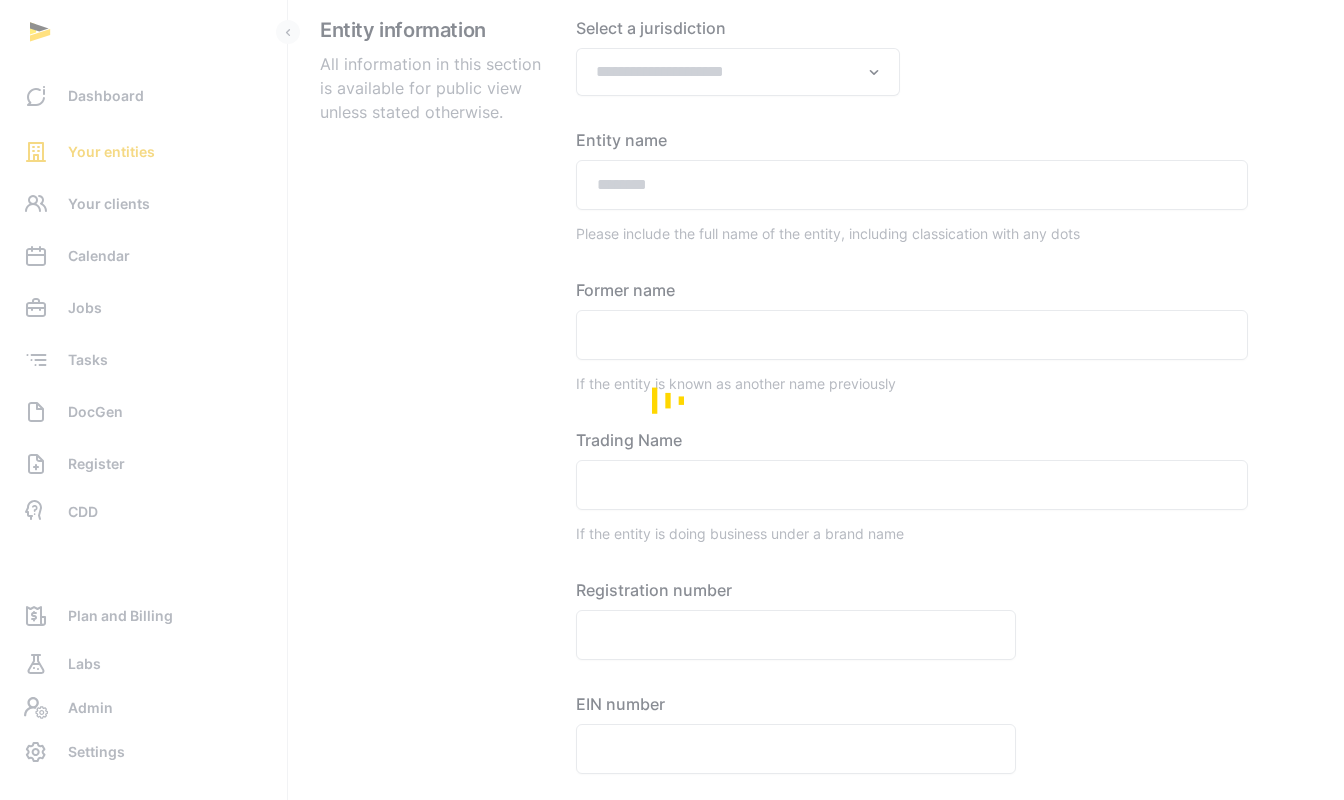 type on "**********" 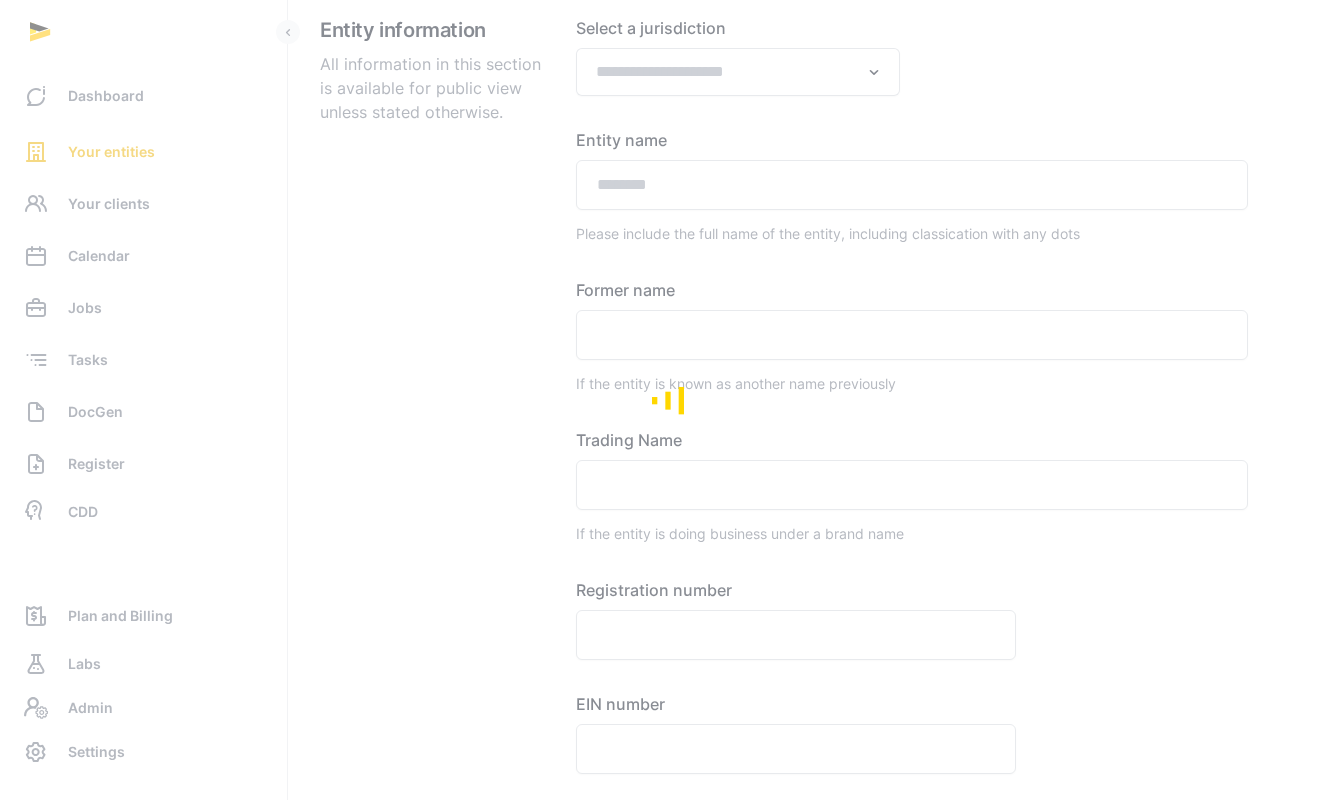 type on "**********" 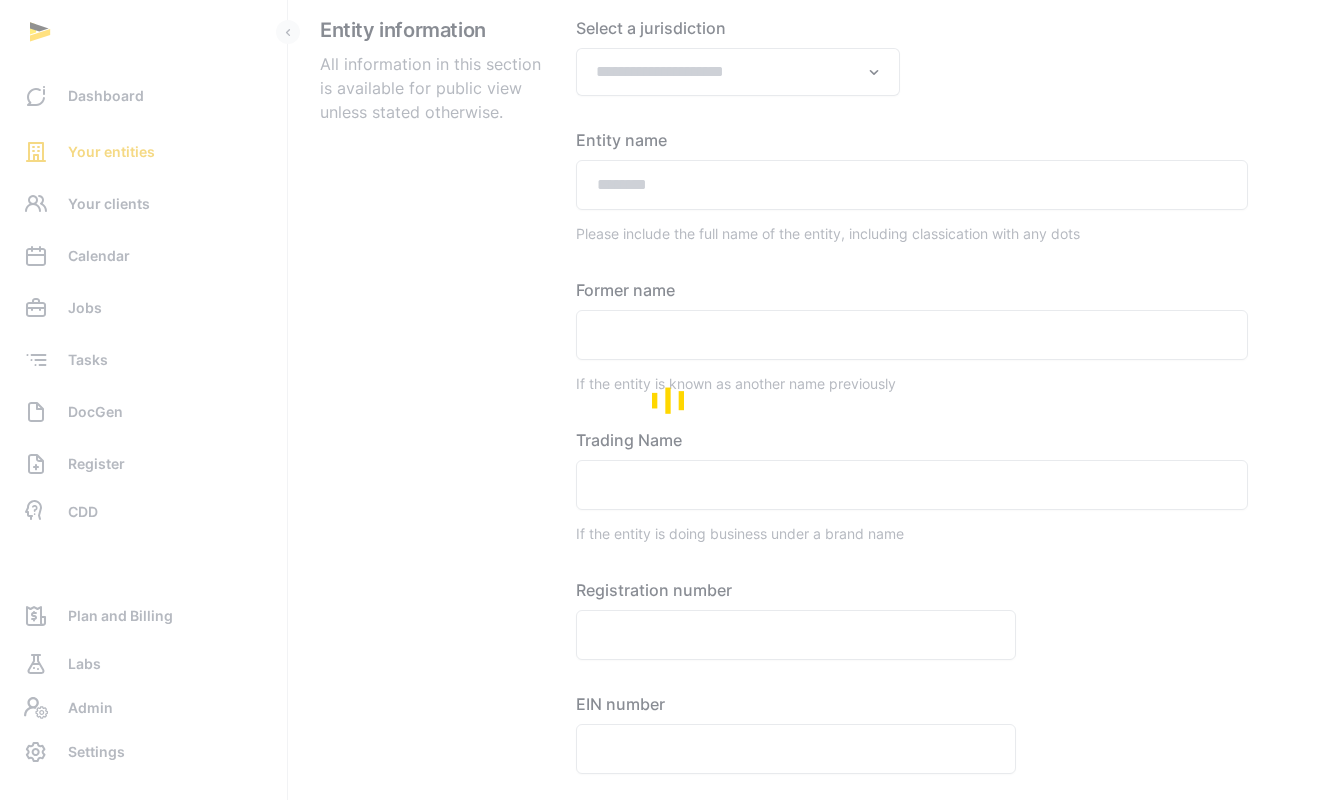 type on "**********" 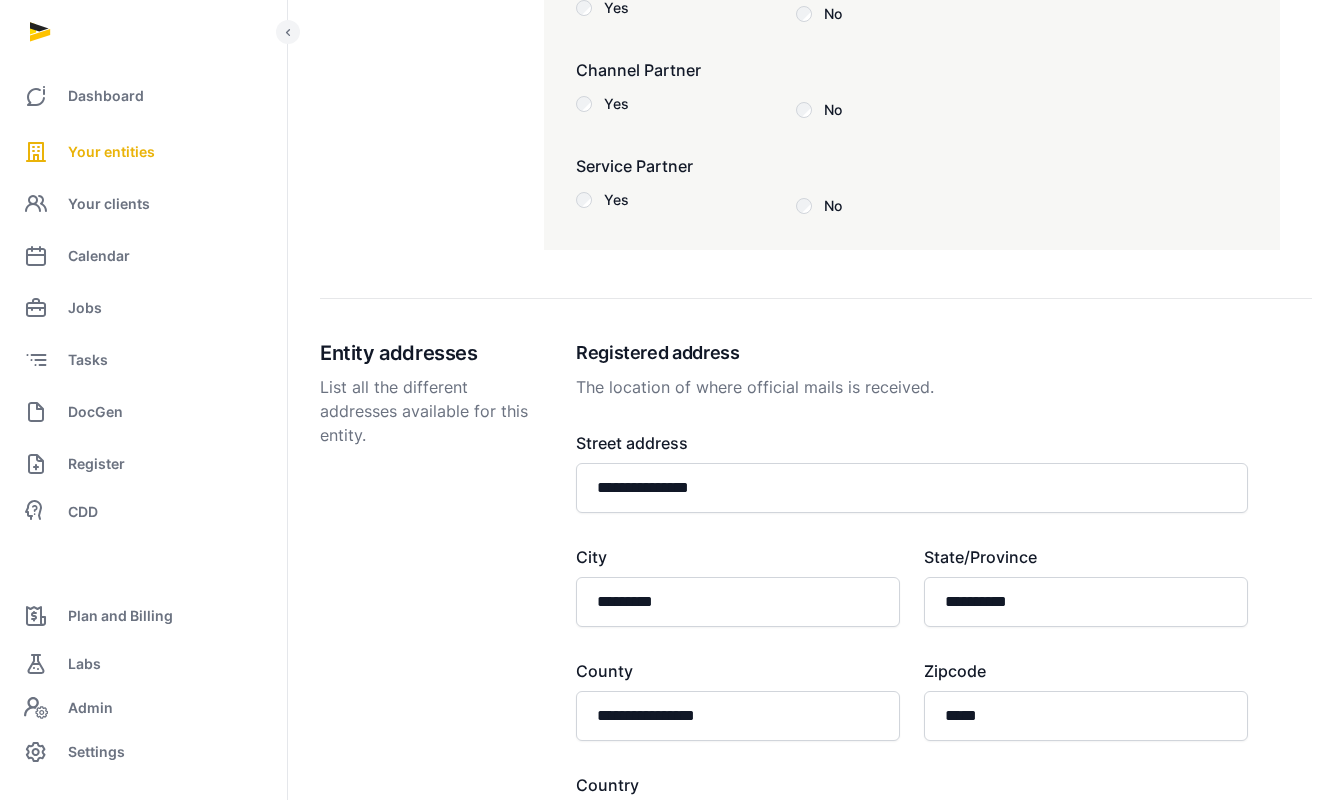 scroll, scrollTop: 3333, scrollLeft: 0, axis: vertical 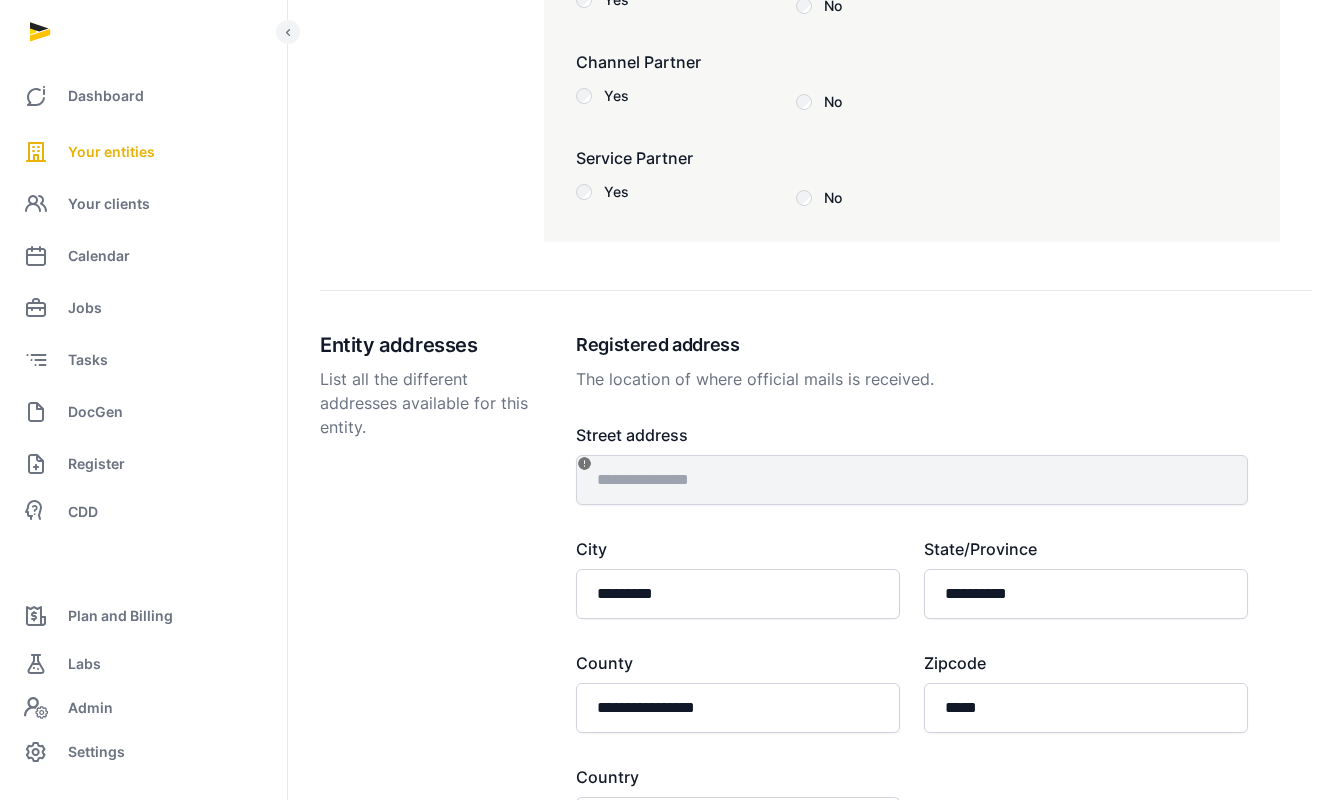 drag, startPoint x: 769, startPoint y: 483, endPoint x: 561, endPoint y: 477, distance: 208.08652 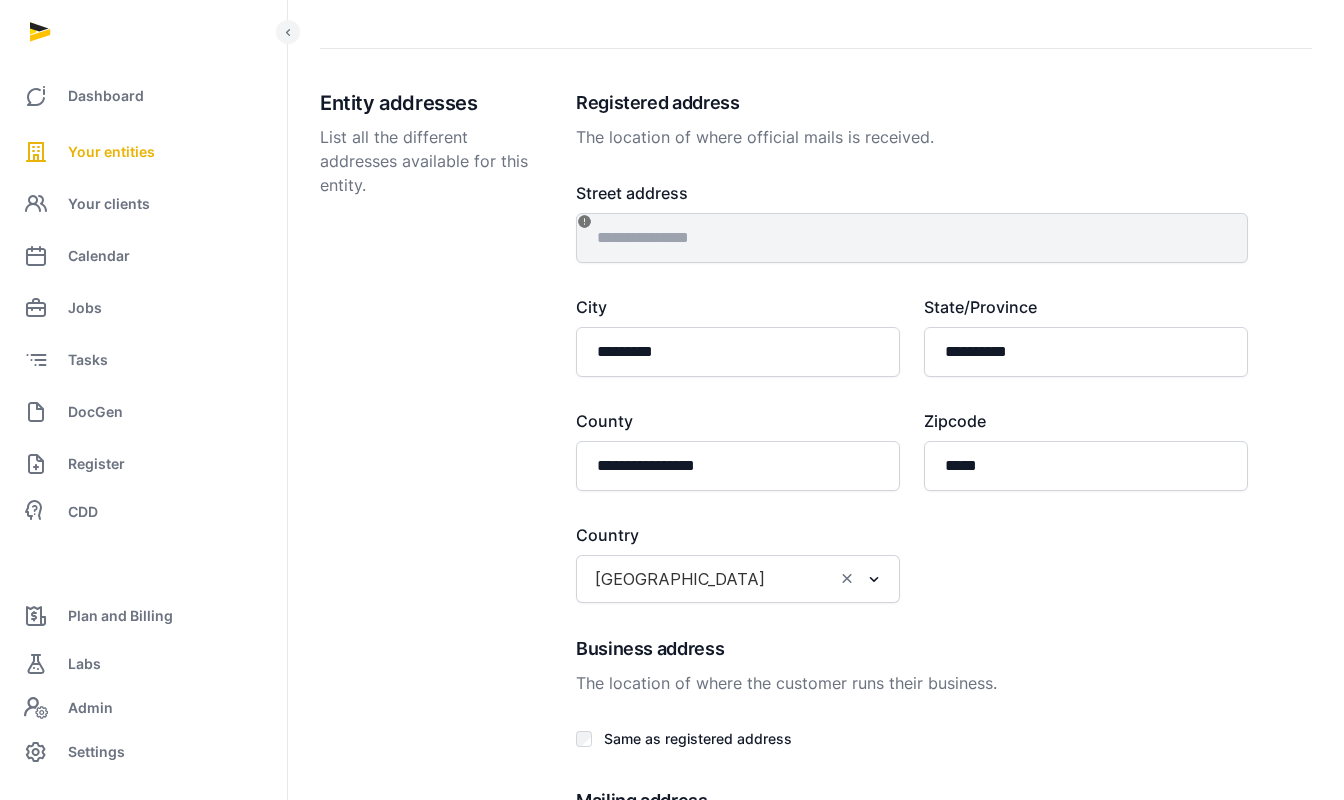 scroll, scrollTop: 3596, scrollLeft: 0, axis: vertical 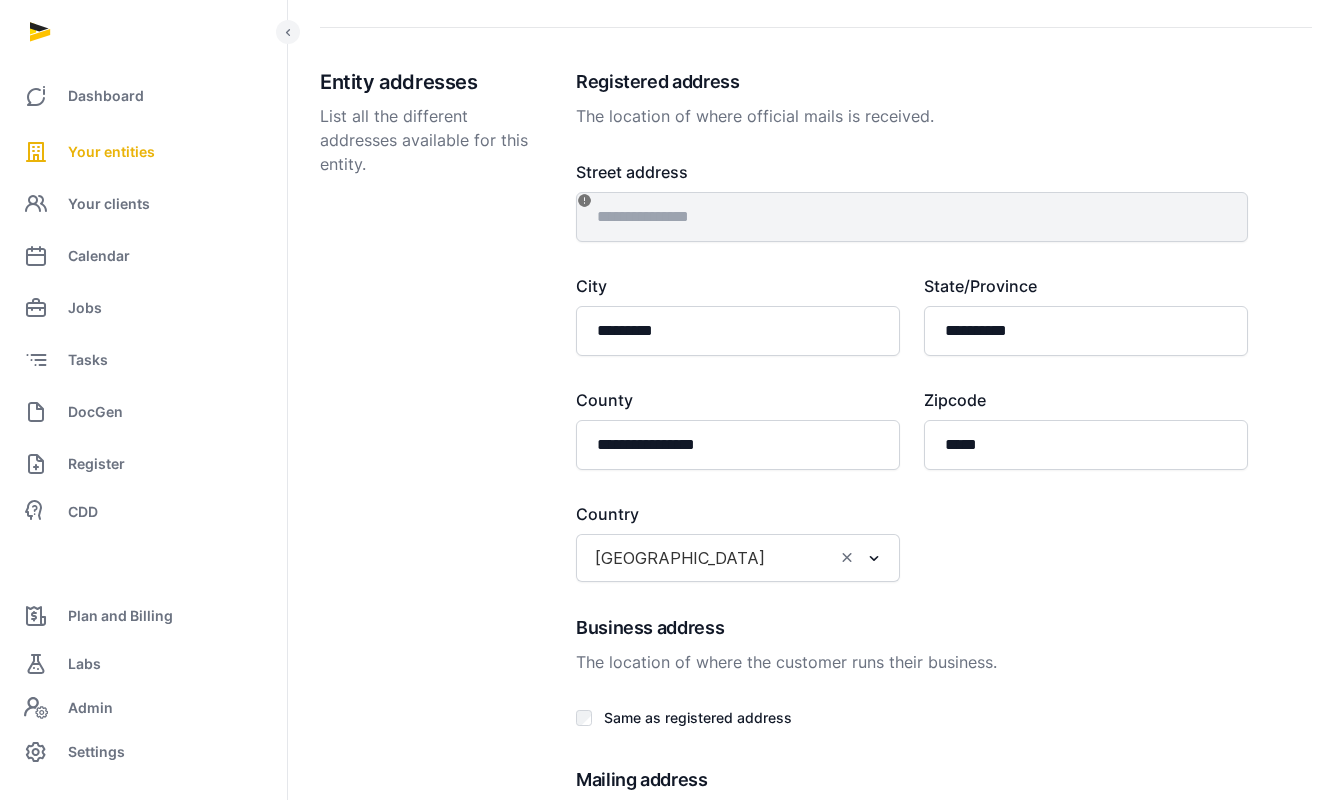 click on "**********" at bounding box center [912, 477] 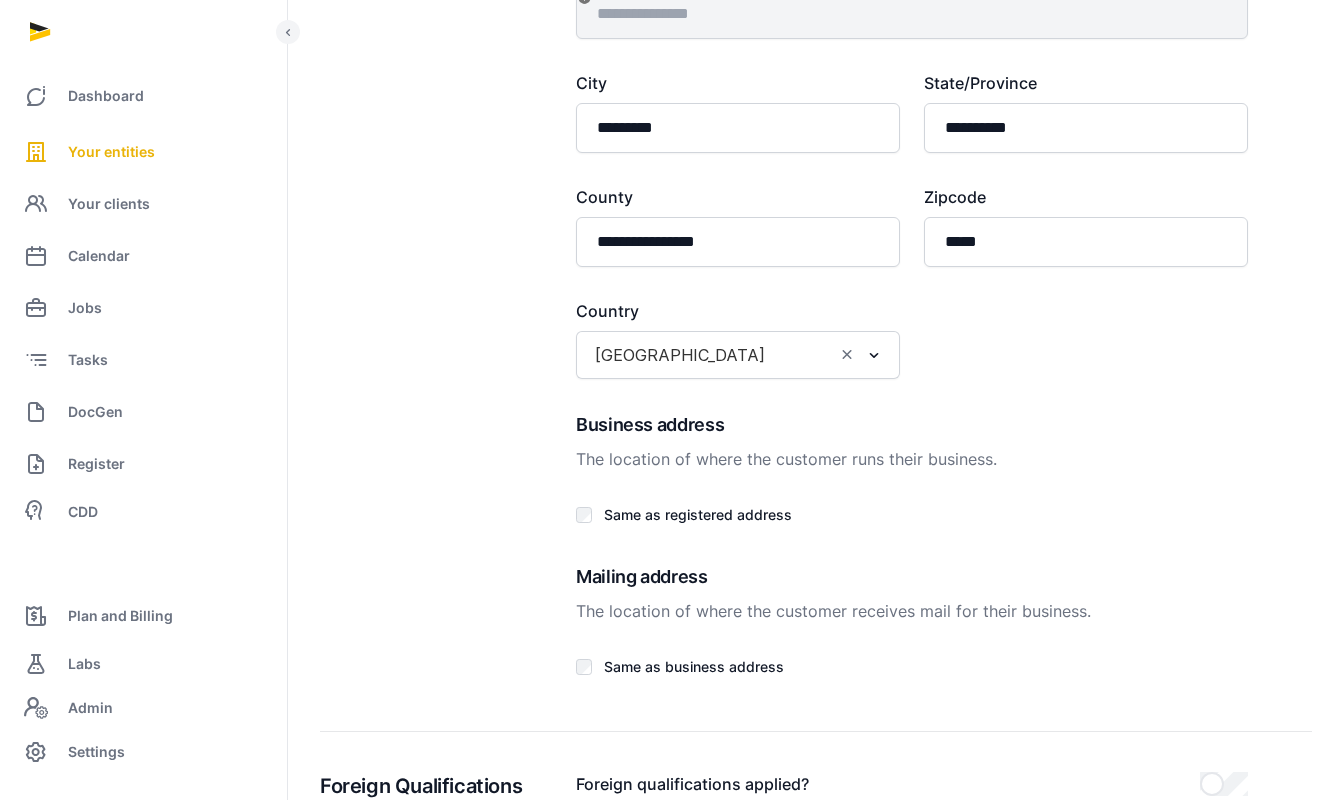 scroll, scrollTop: 3800, scrollLeft: 0, axis: vertical 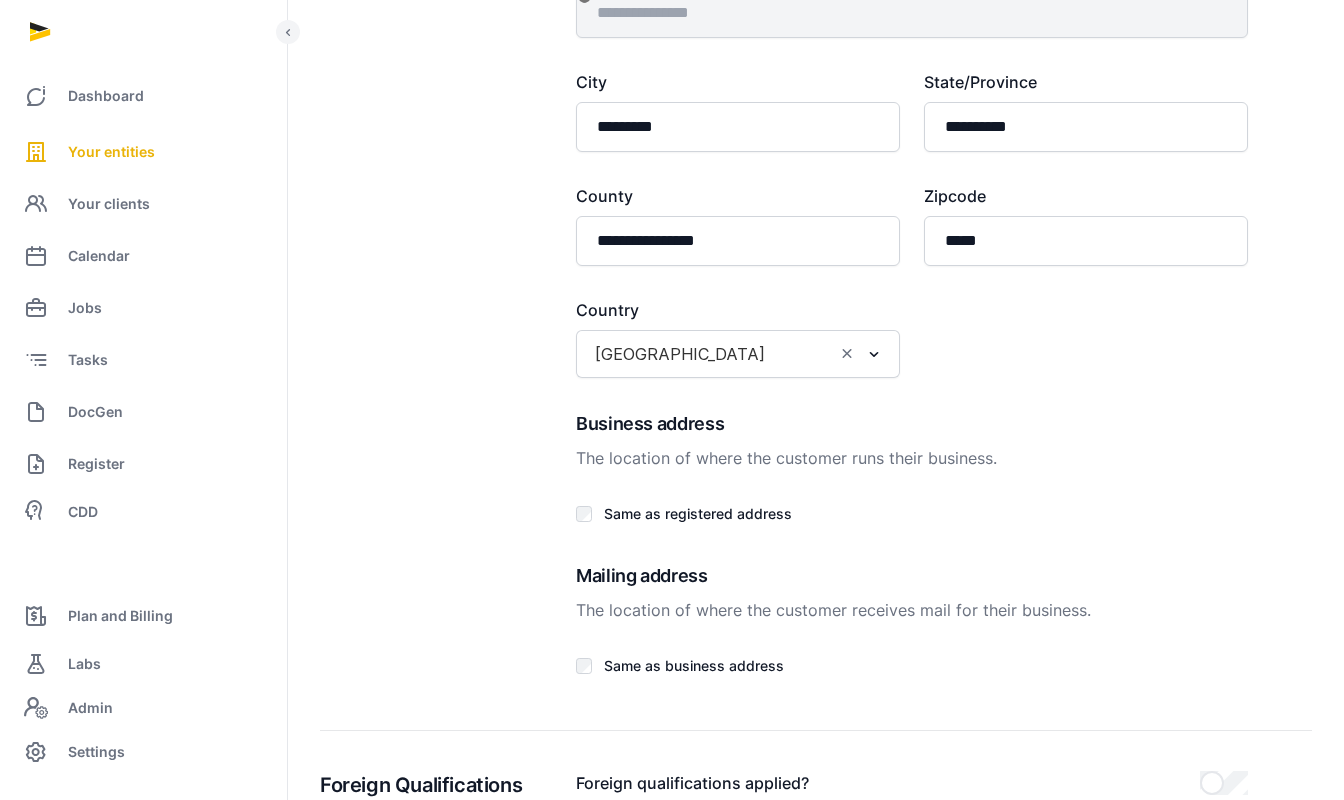 click on "Same as business address" at bounding box center (912, 668) 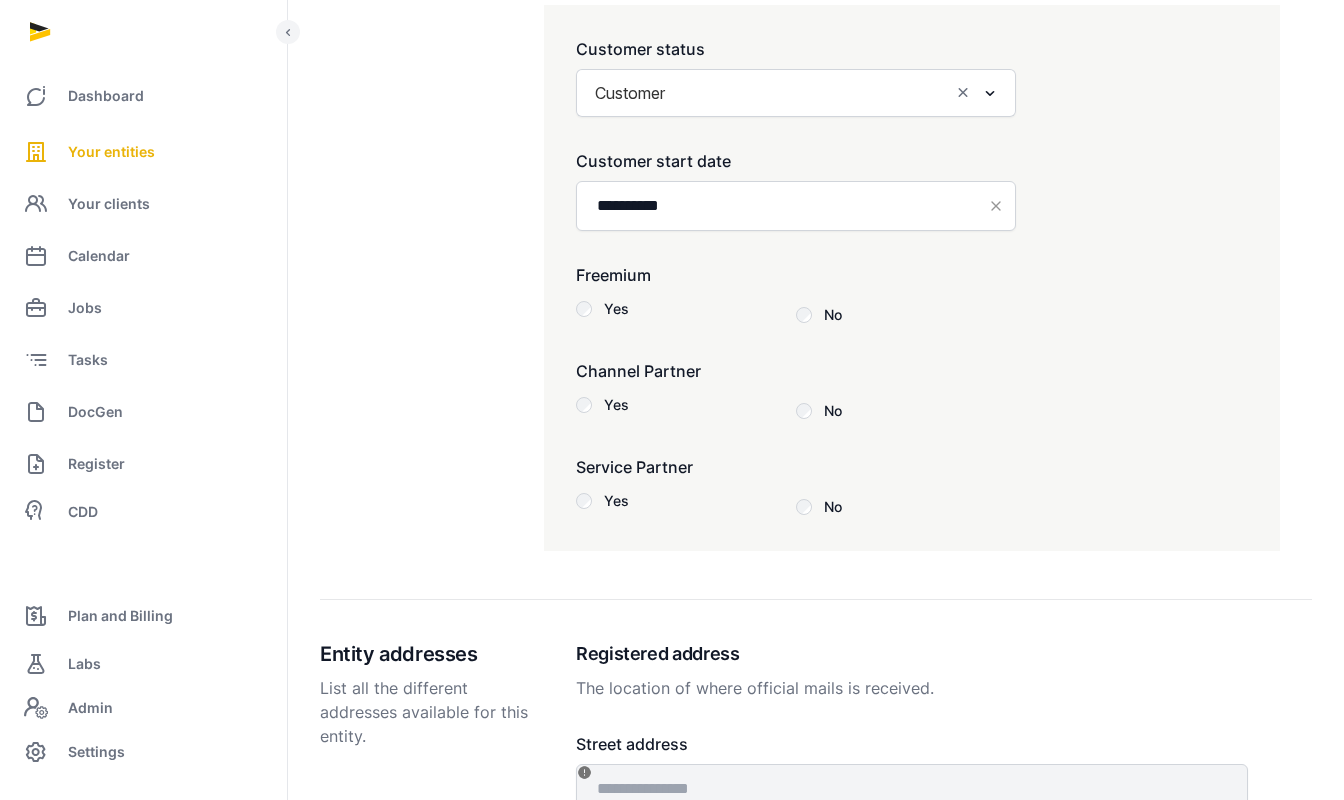 scroll, scrollTop: 2997, scrollLeft: 0, axis: vertical 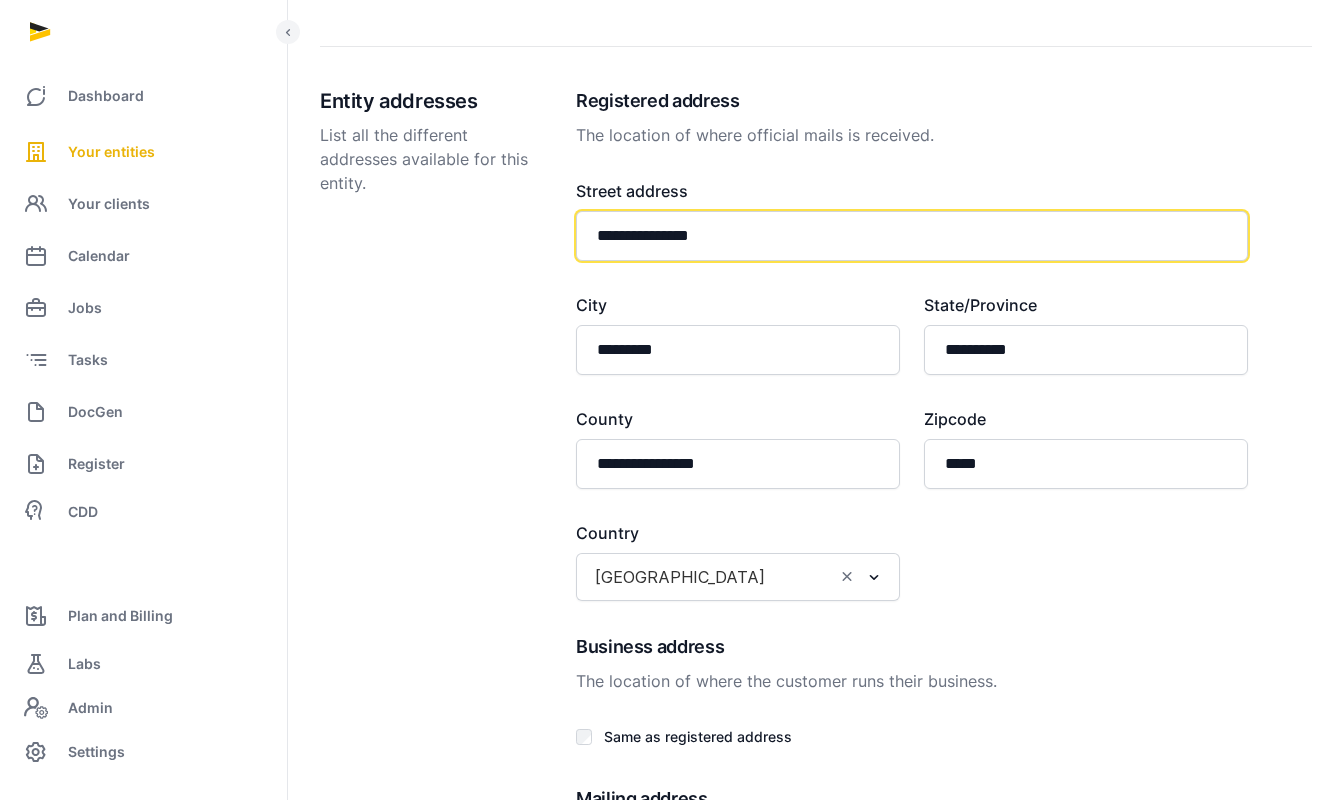 click on "**********" 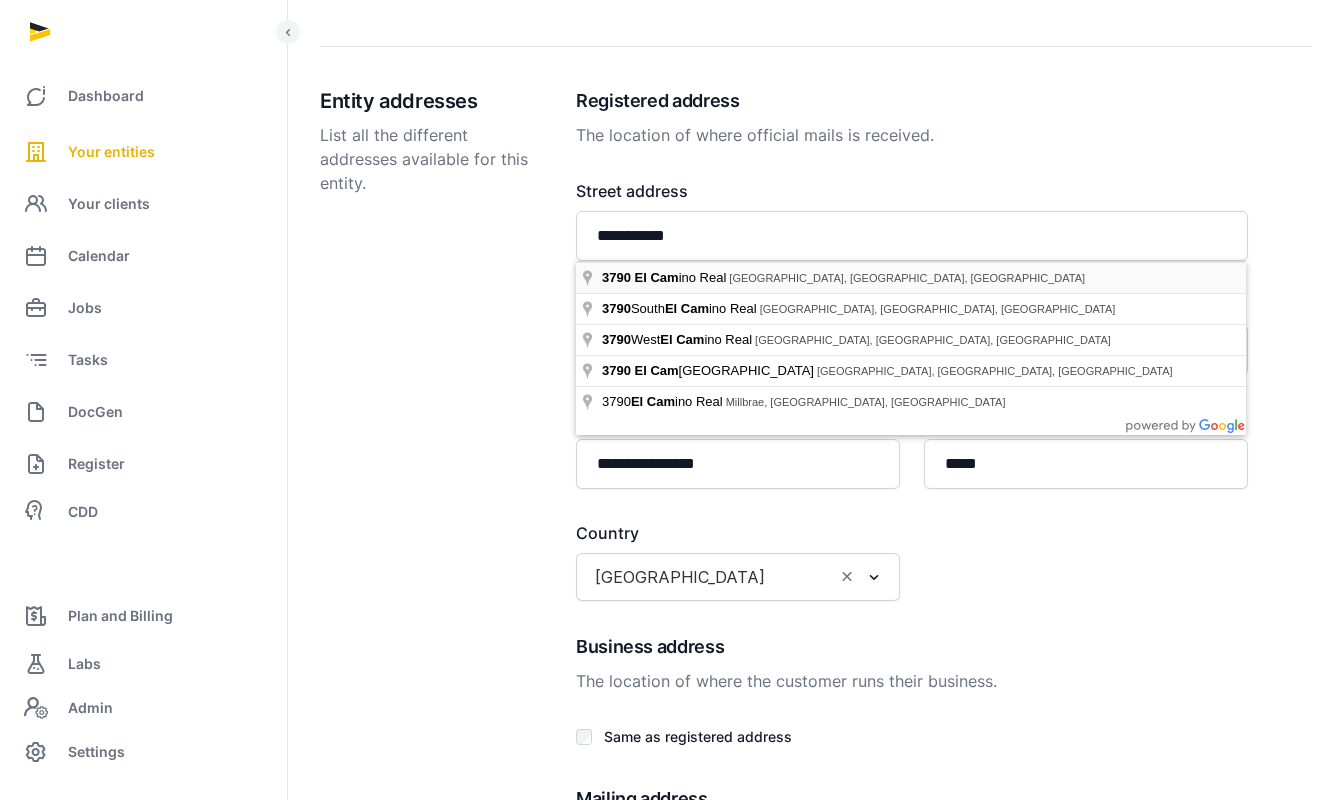 type on "**********" 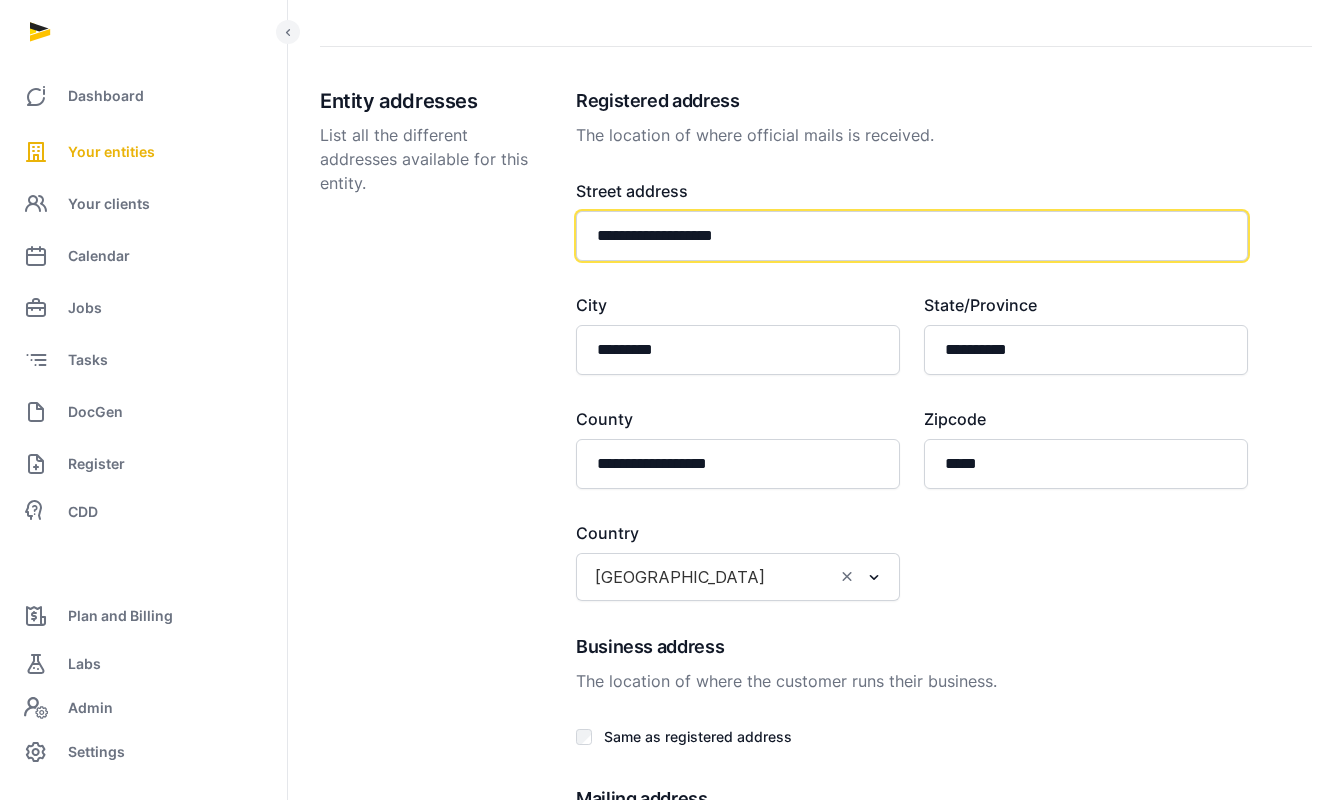 click on "**********" 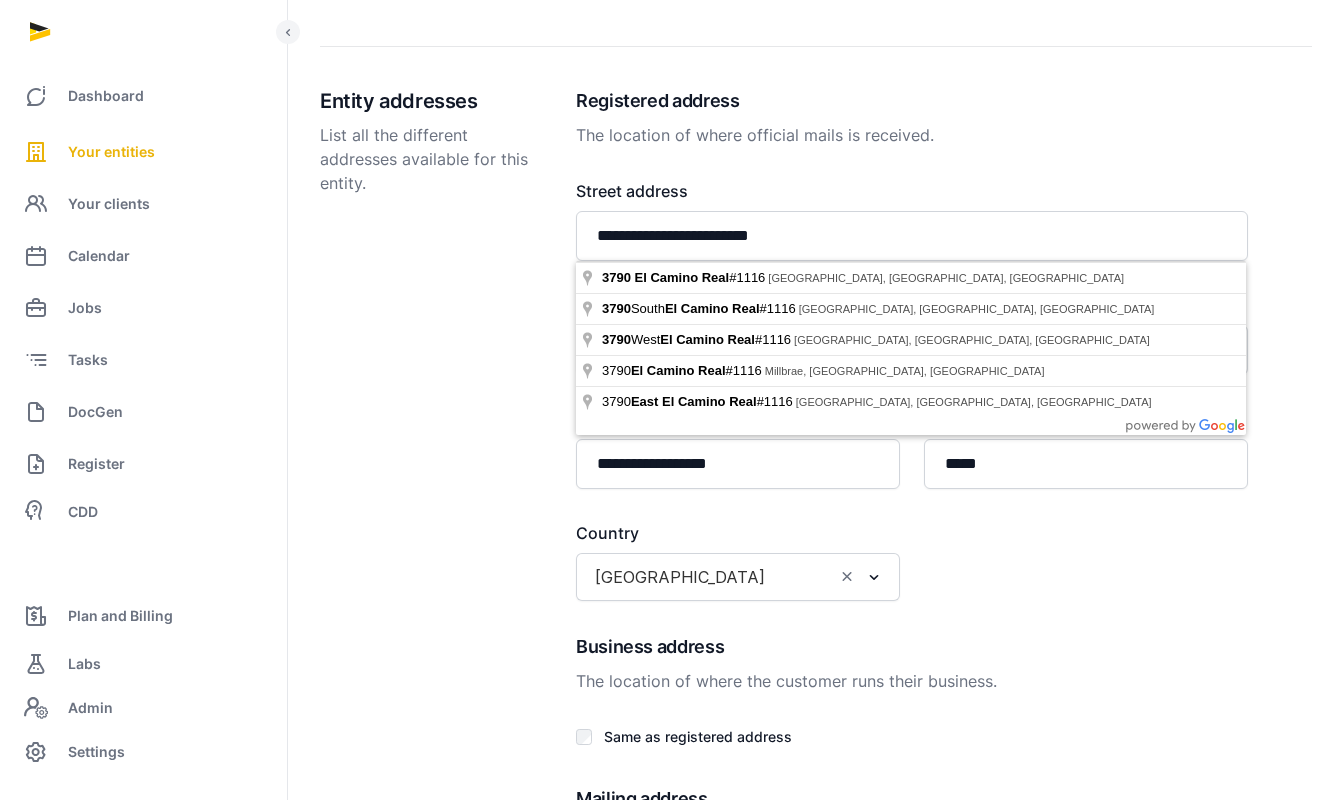 type on "**********" 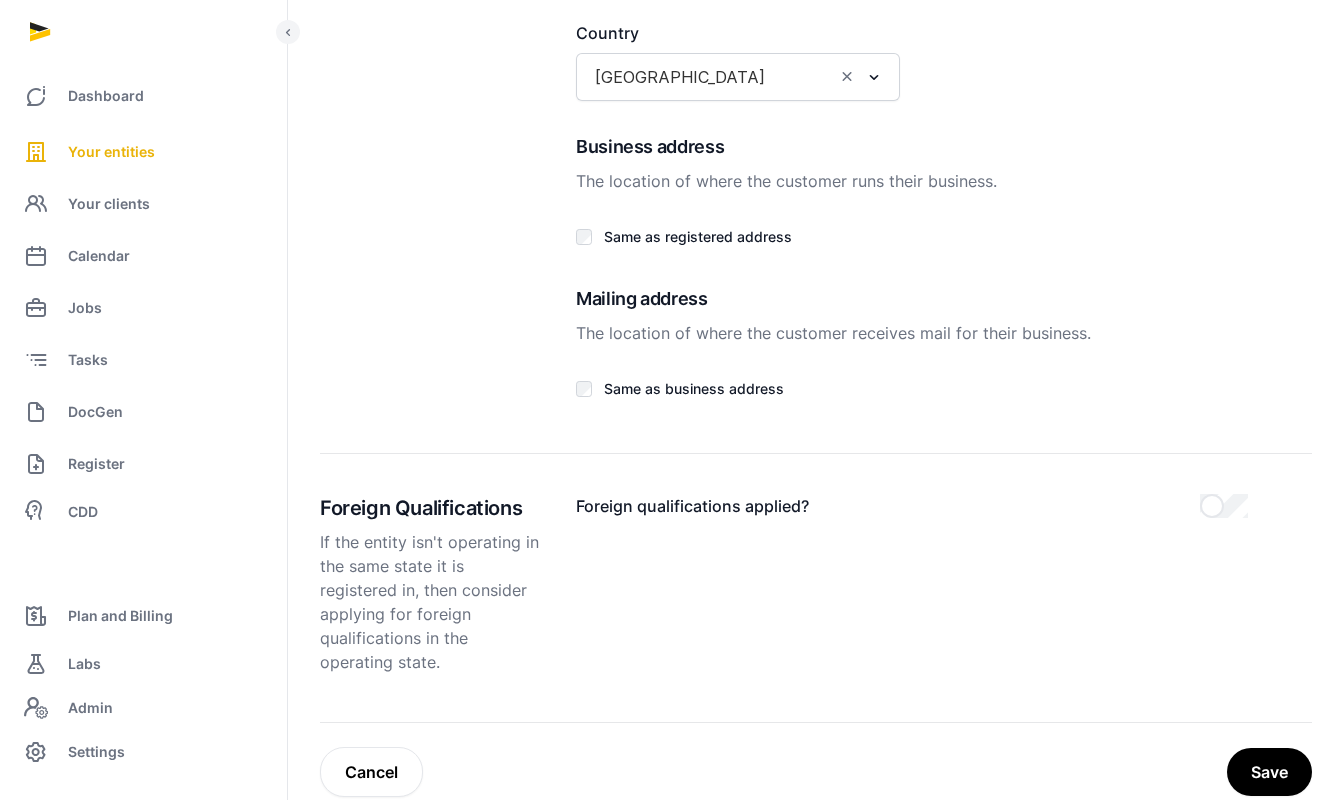 scroll, scrollTop: 4114, scrollLeft: 0, axis: vertical 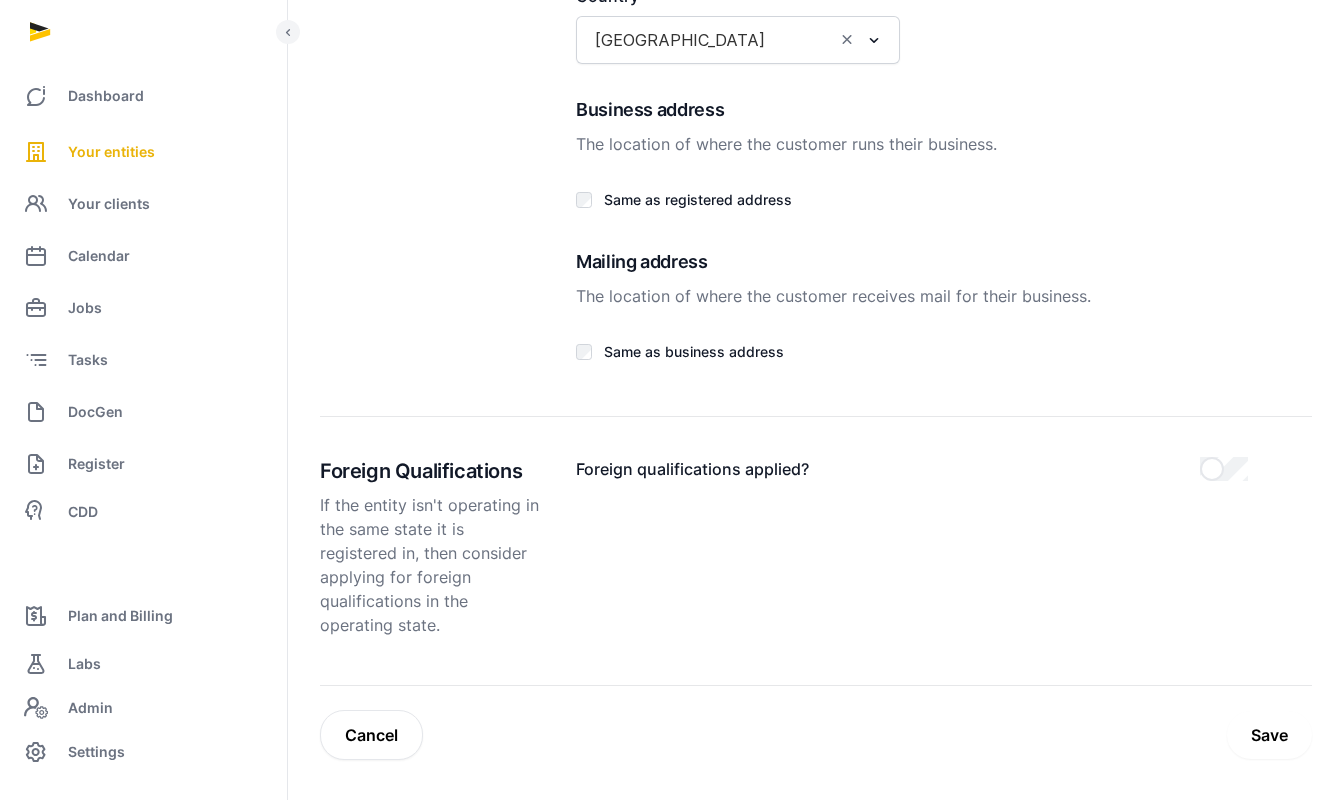 click on "Save" at bounding box center [1269, 735] 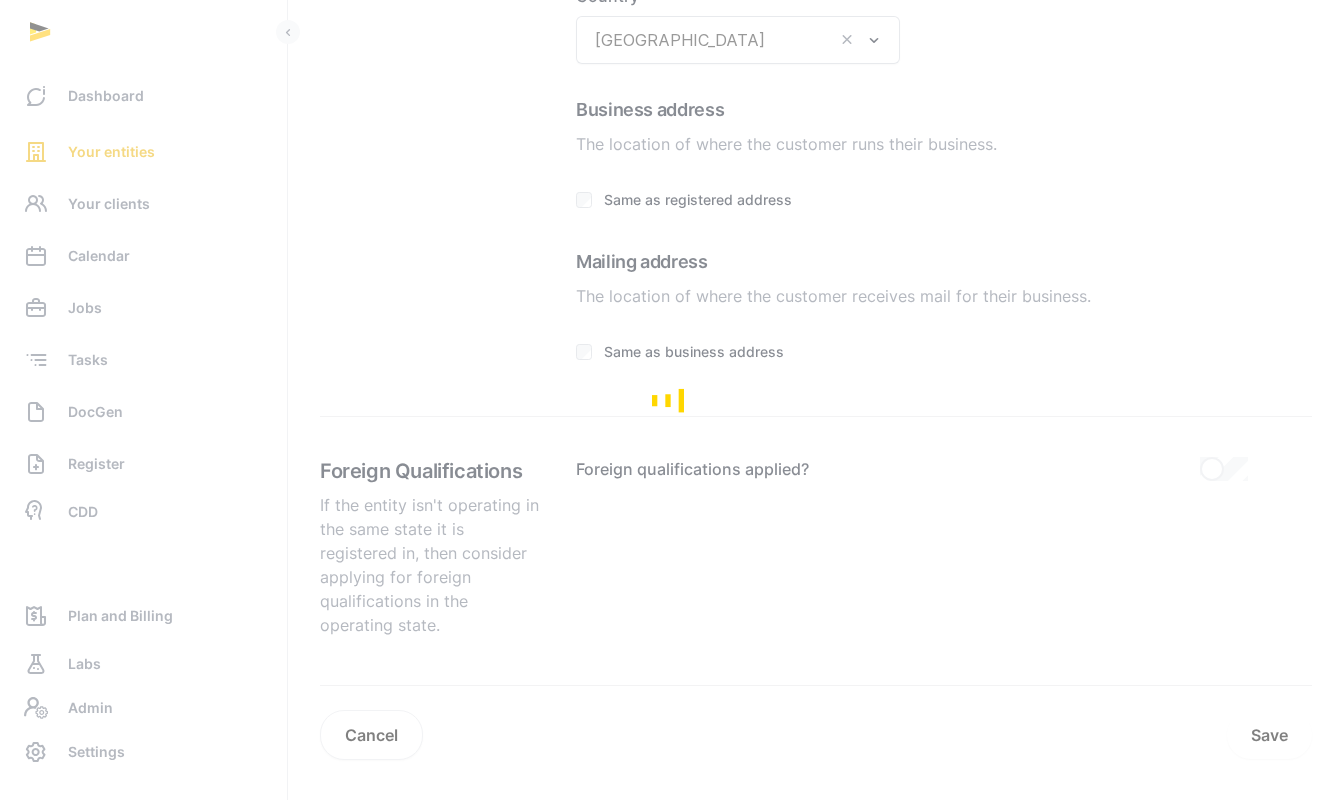 scroll, scrollTop: 0, scrollLeft: 0, axis: both 